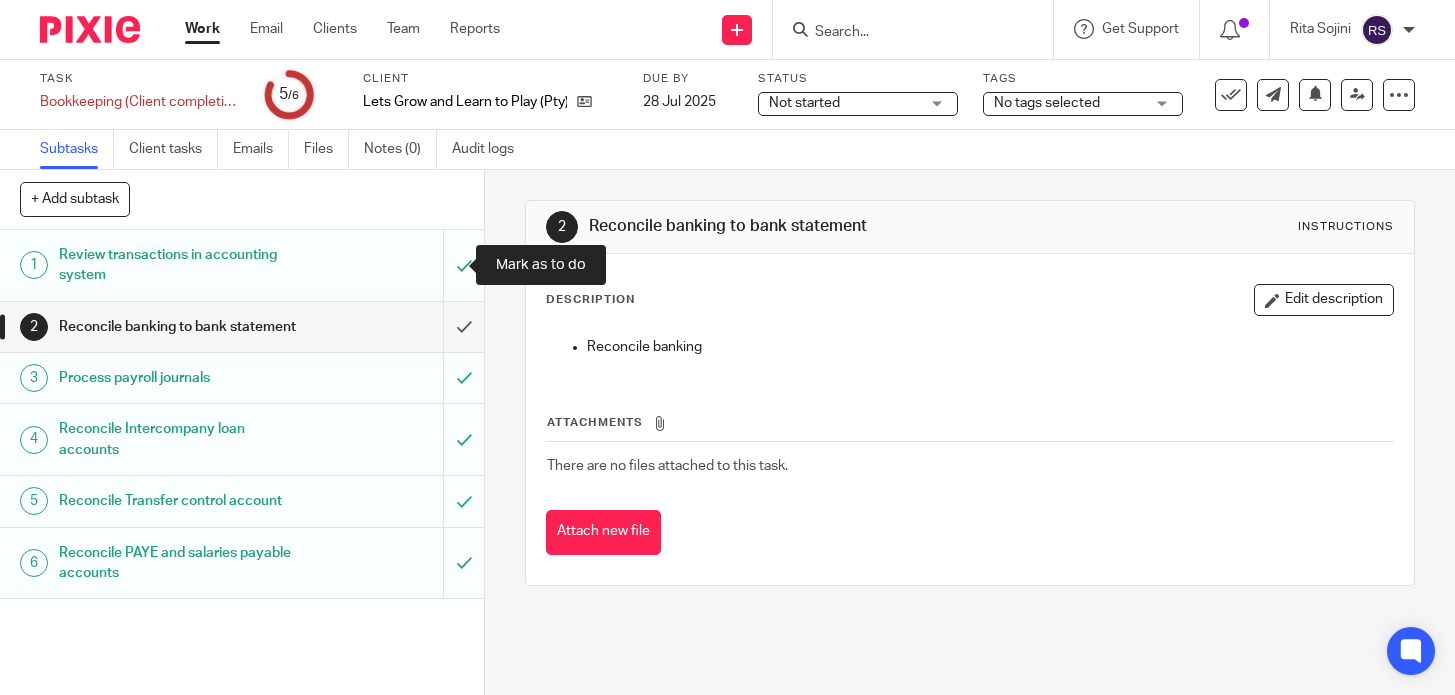 scroll, scrollTop: 0, scrollLeft: 0, axis: both 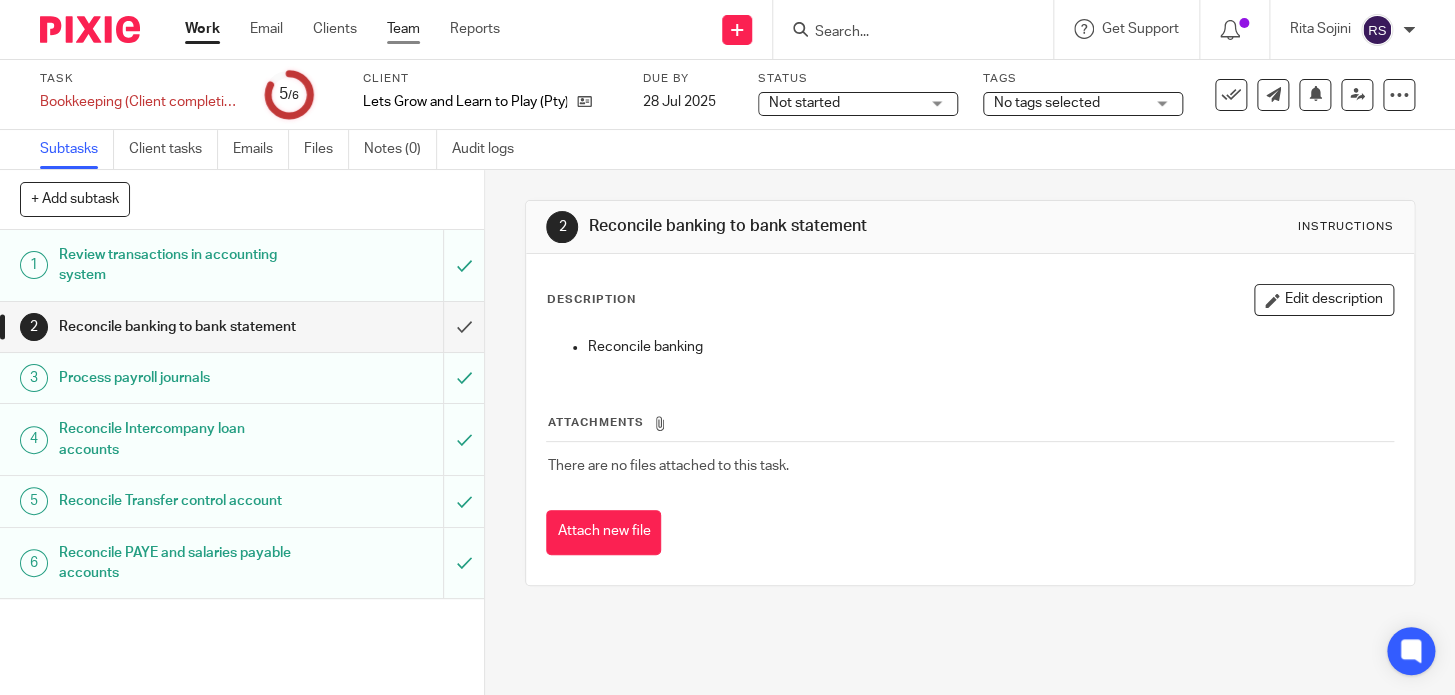 click on "Team" at bounding box center [403, 29] 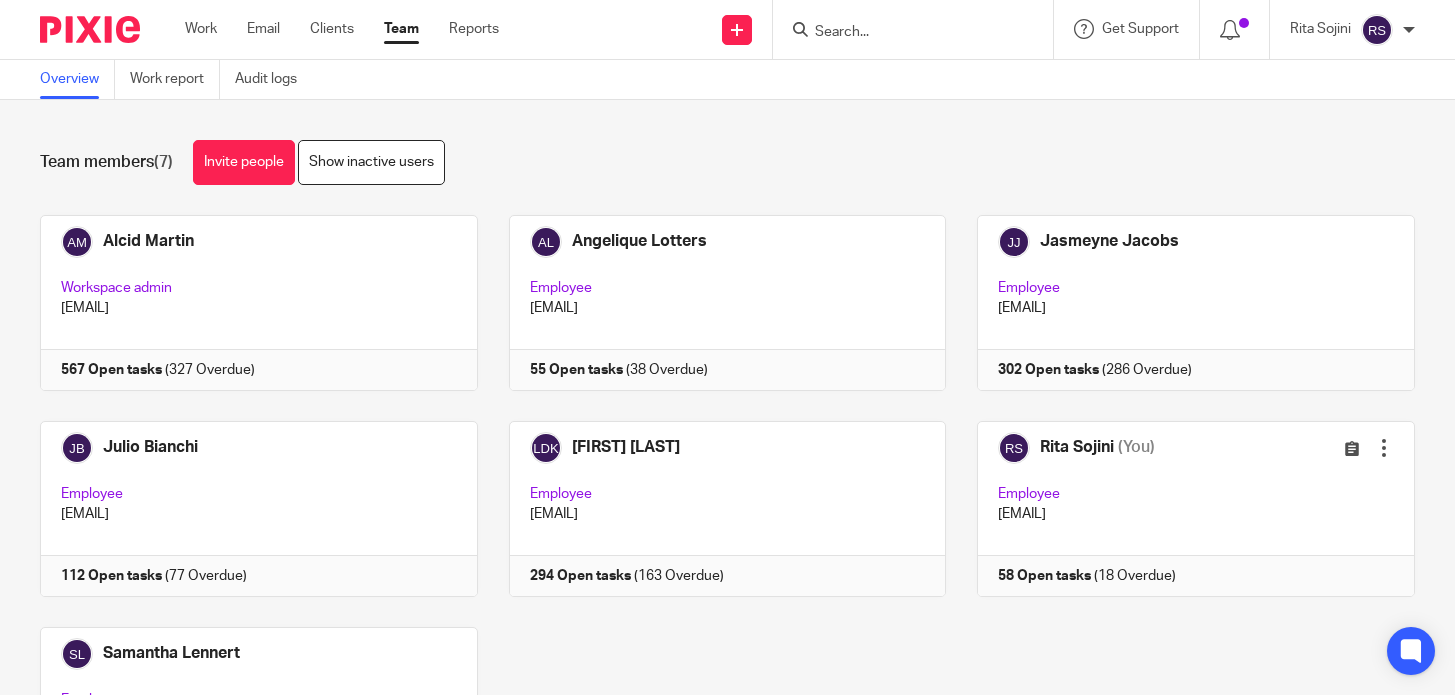 scroll, scrollTop: 0, scrollLeft: 0, axis: both 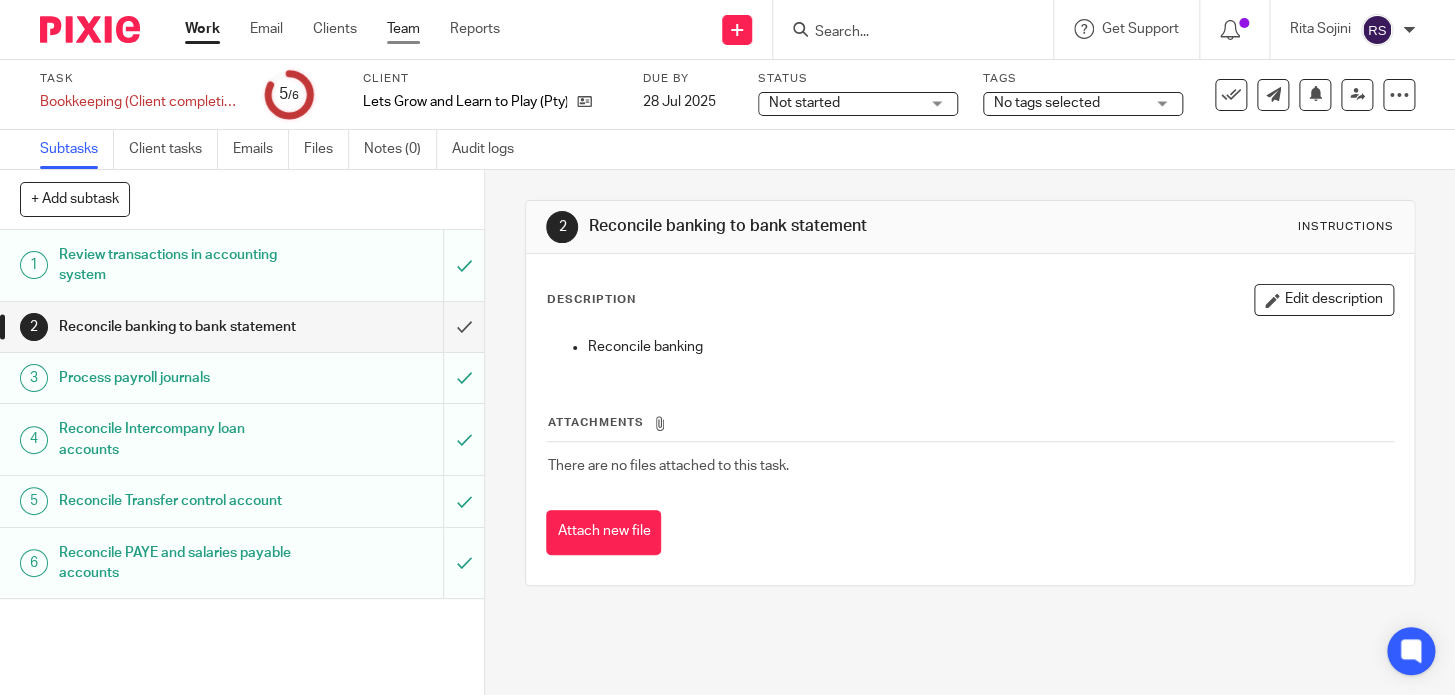 click on "Team" at bounding box center (403, 29) 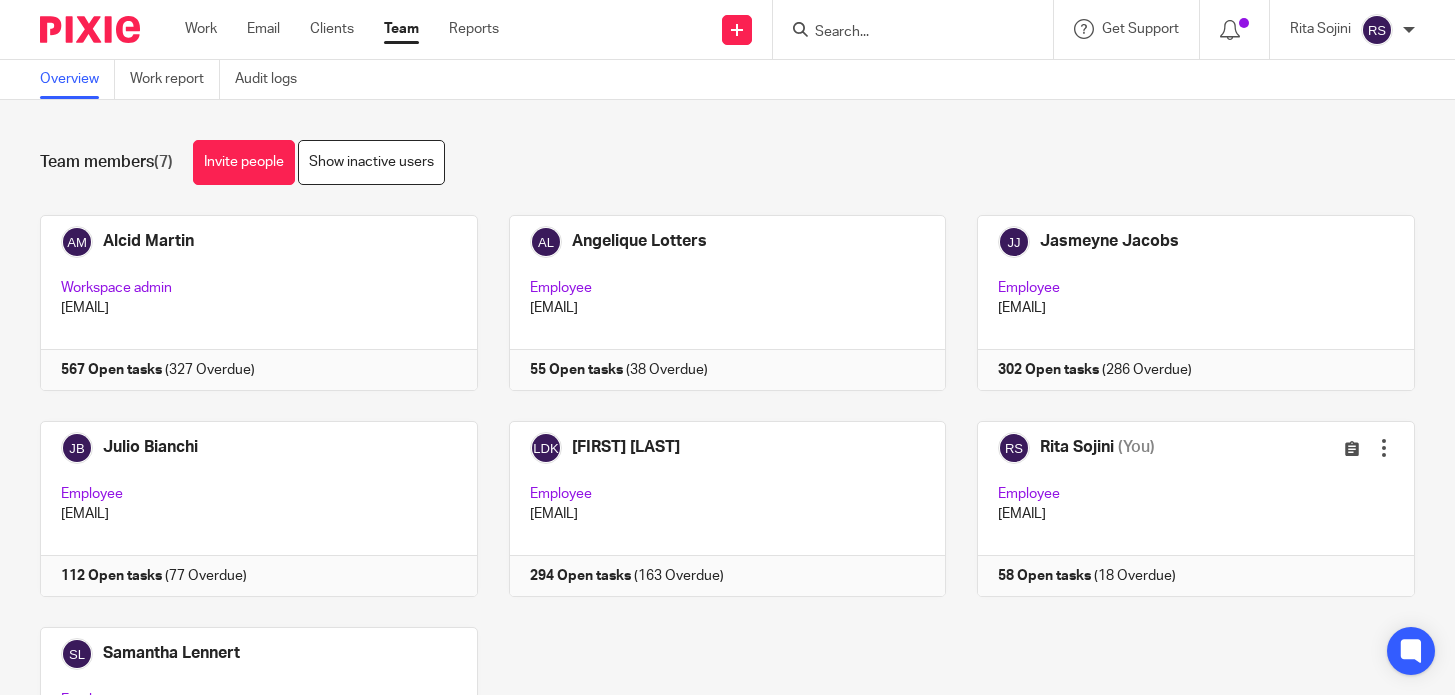 click at bounding box center [1180, 509] 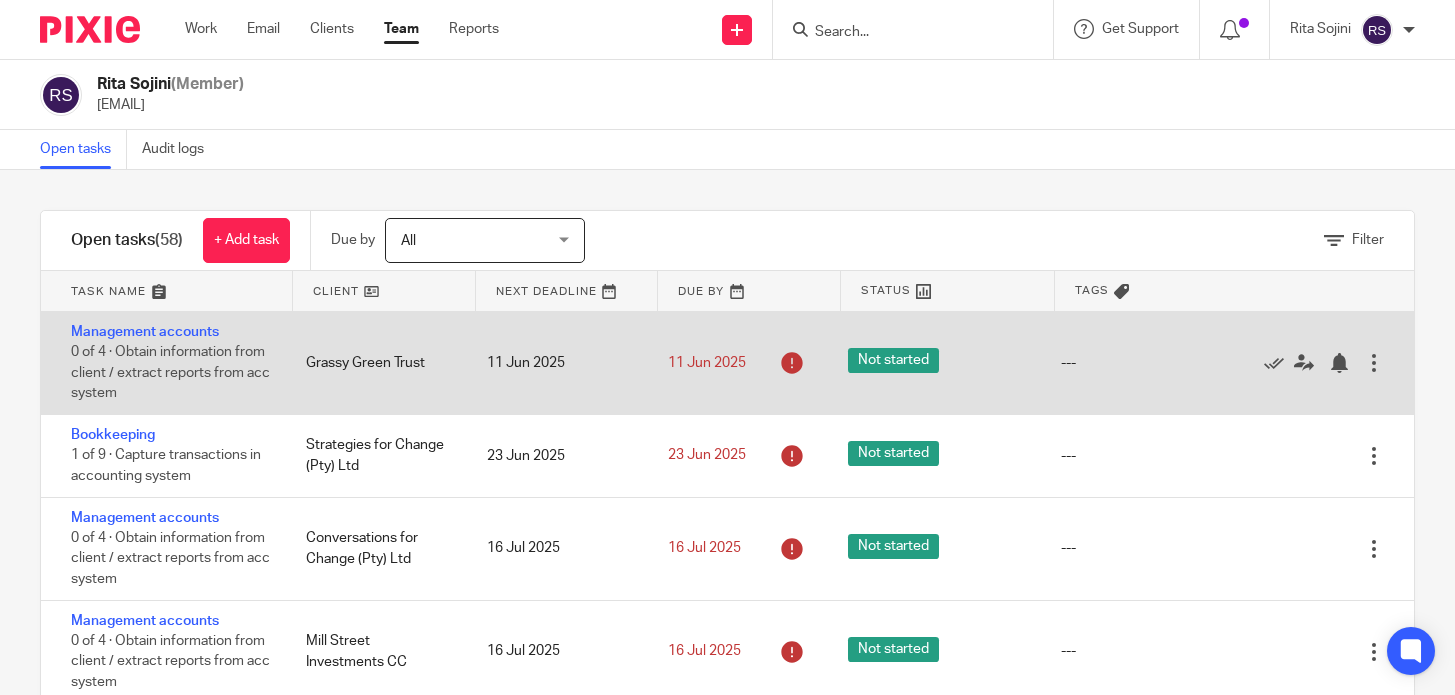 scroll, scrollTop: 0, scrollLeft: 0, axis: both 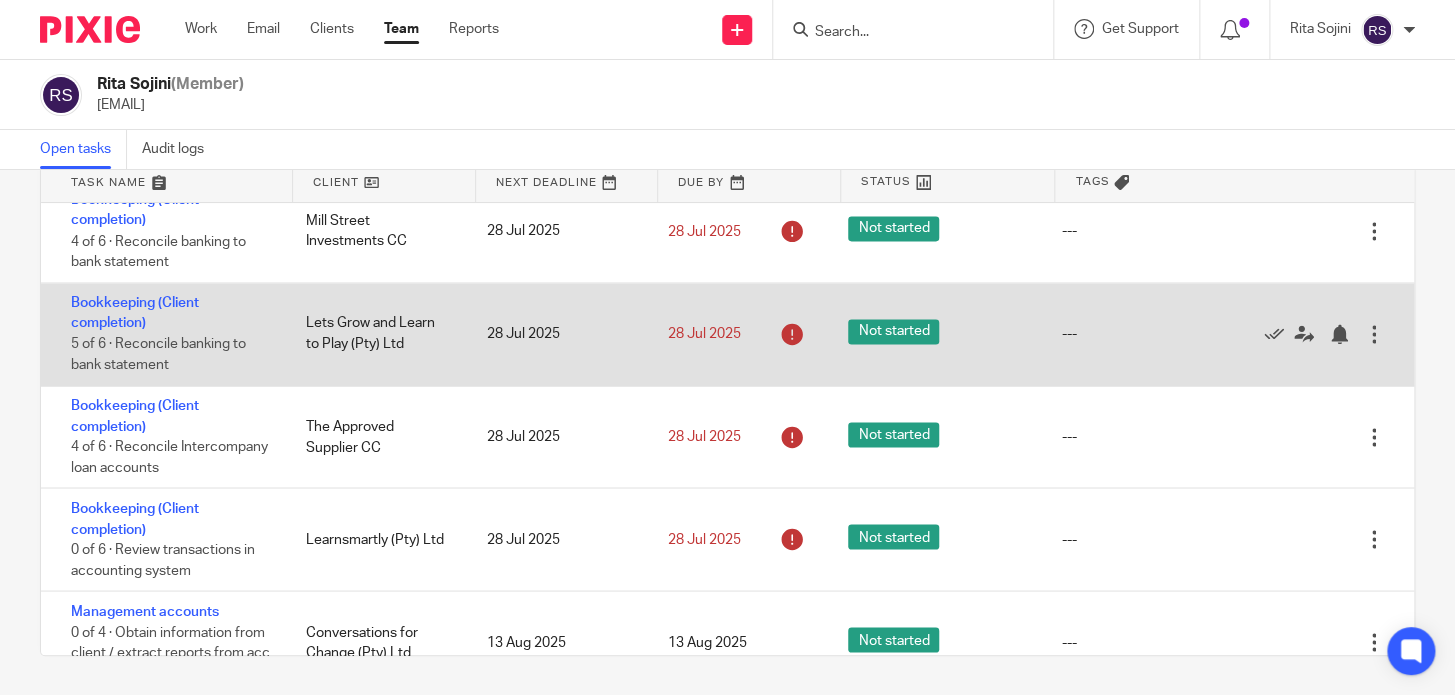 drag, startPoint x: 296, startPoint y: 324, endPoint x: 347, endPoint y: 325, distance: 51.009804 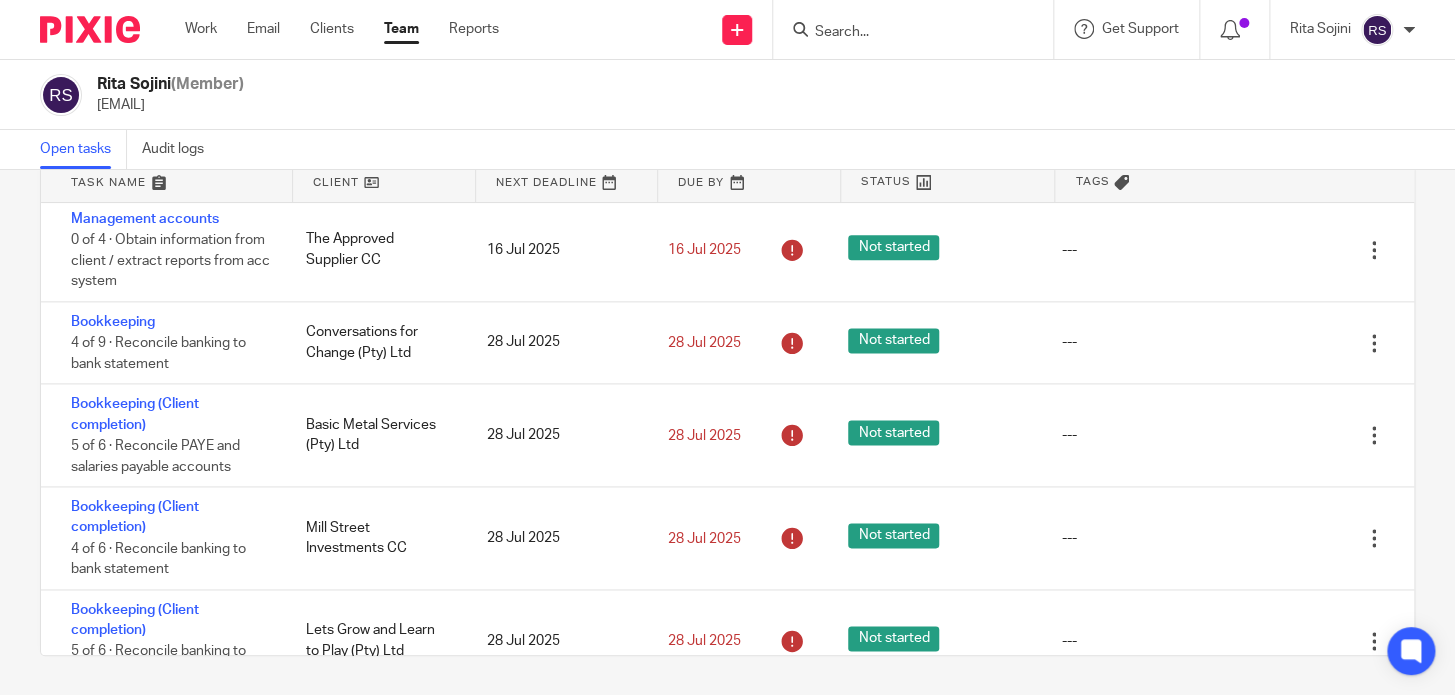 scroll, scrollTop: 701, scrollLeft: 0, axis: vertical 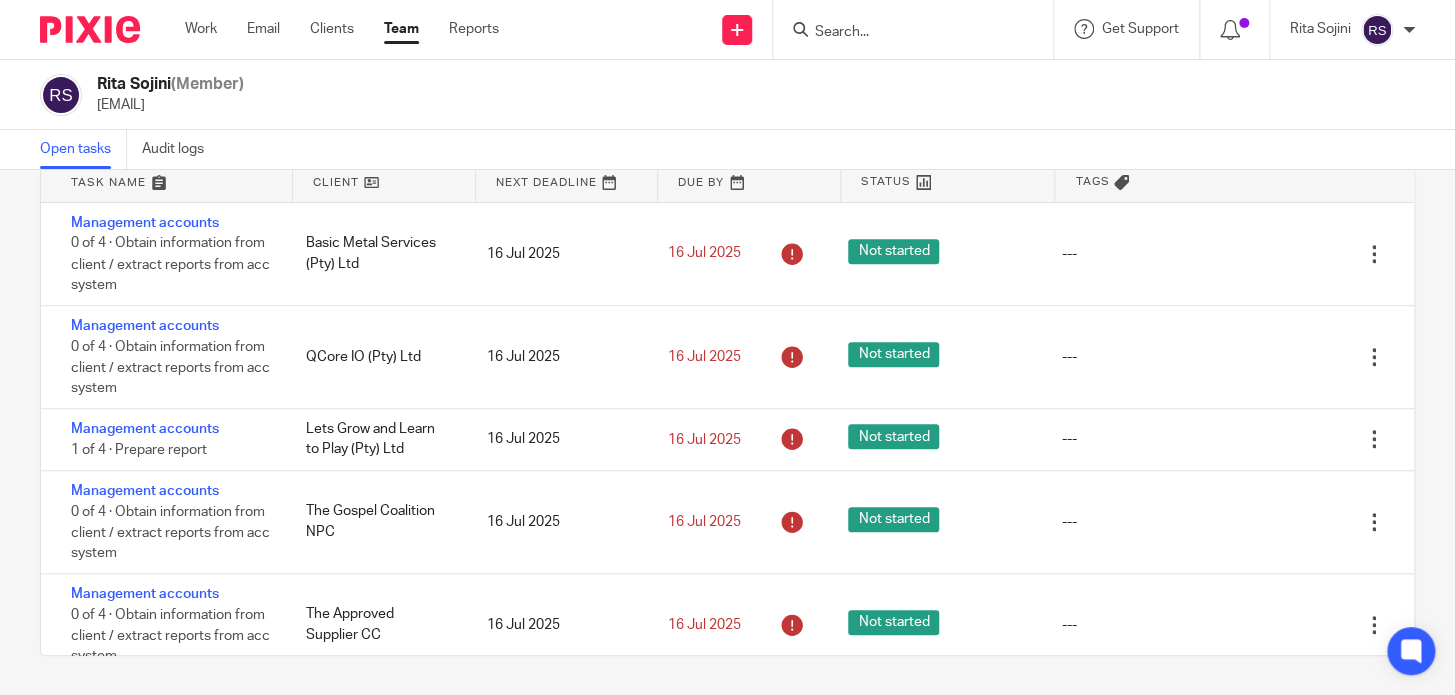 click on "Rita Sojini
(Member)
rita@ajmfs.co.za" at bounding box center [727, 95] 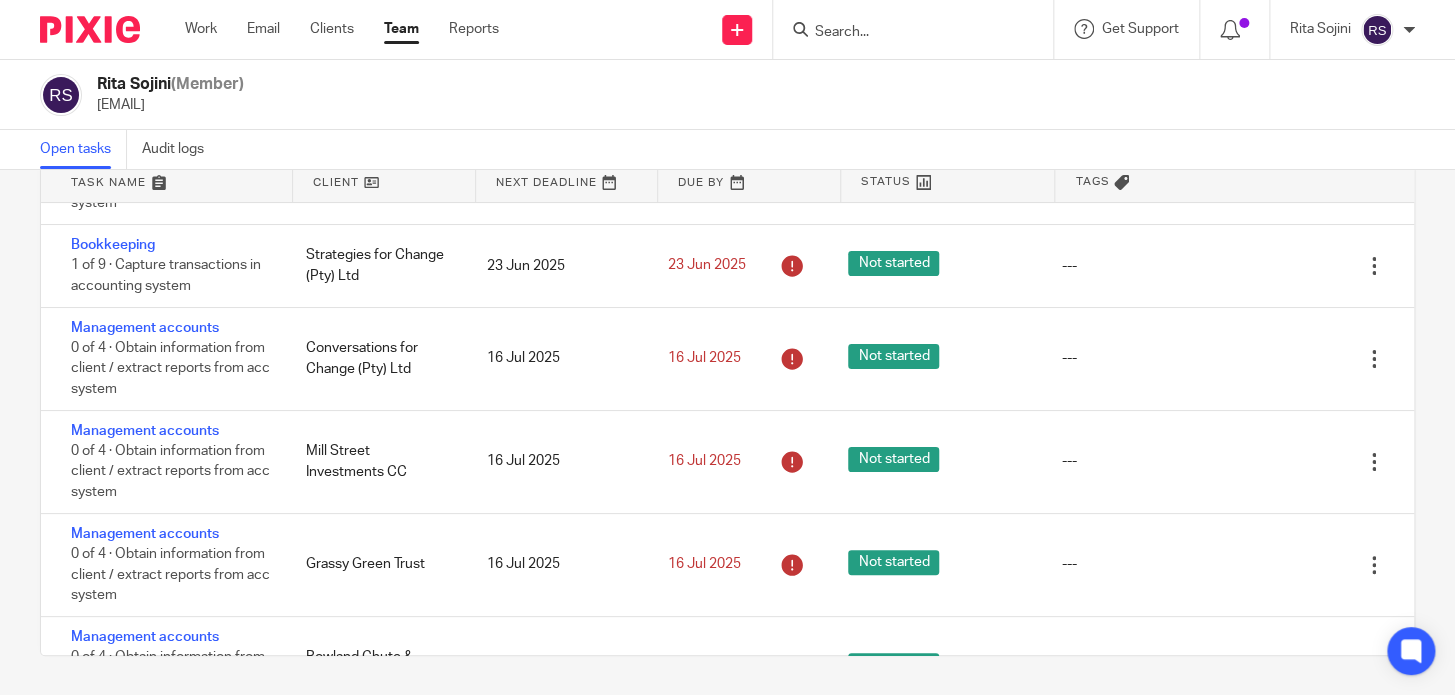 scroll, scrollTop: 0, scrollLeft: 0, axis: both 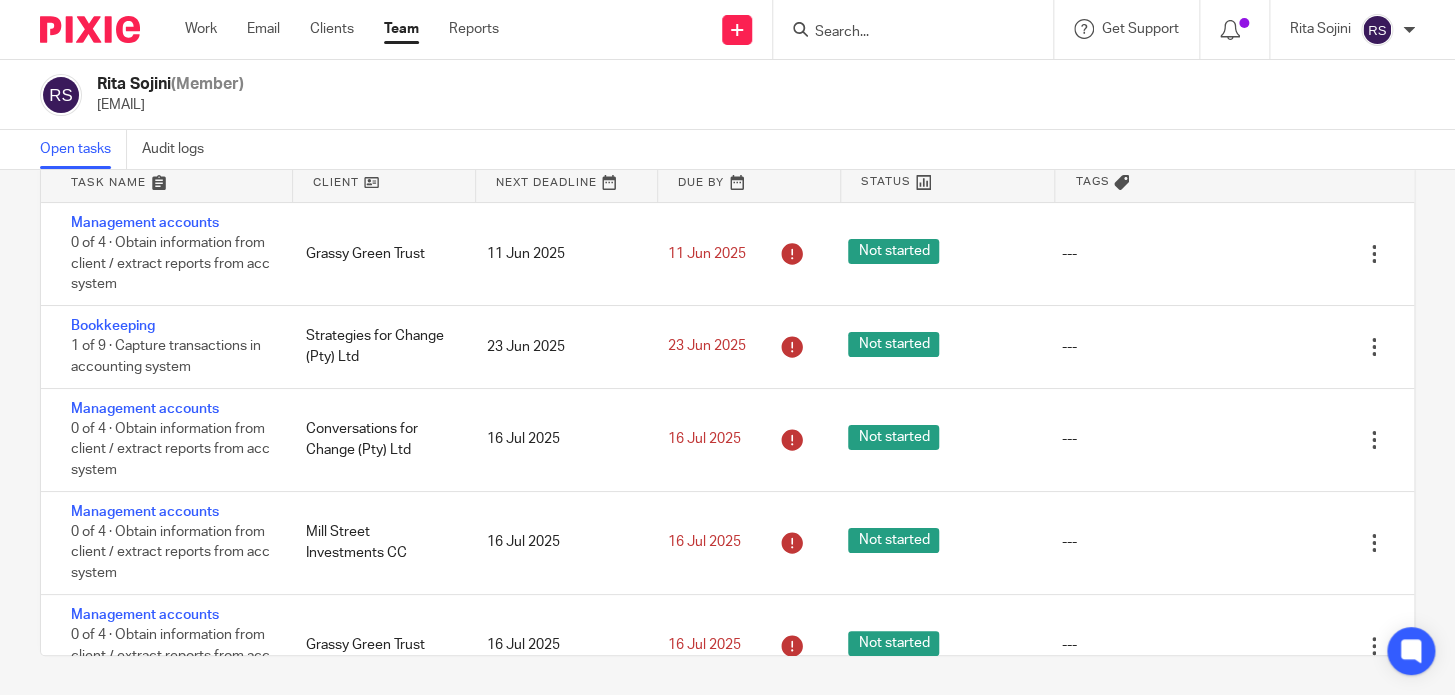 drag, startPoint x: 766, startPoint y: 102, endPoint x: 764, endPoint y: 121, distance: 19.104973 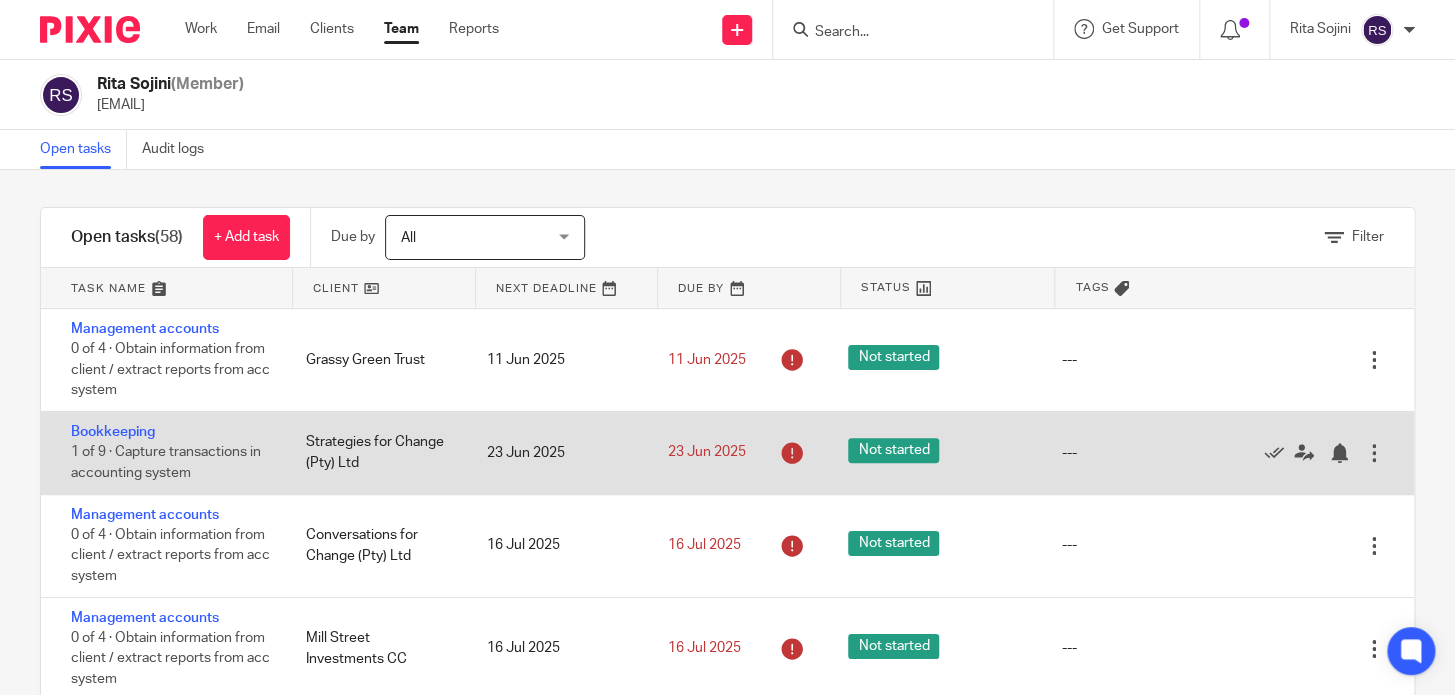 scroll, scrollTop: 0, scrollLeft: 0, axis: both 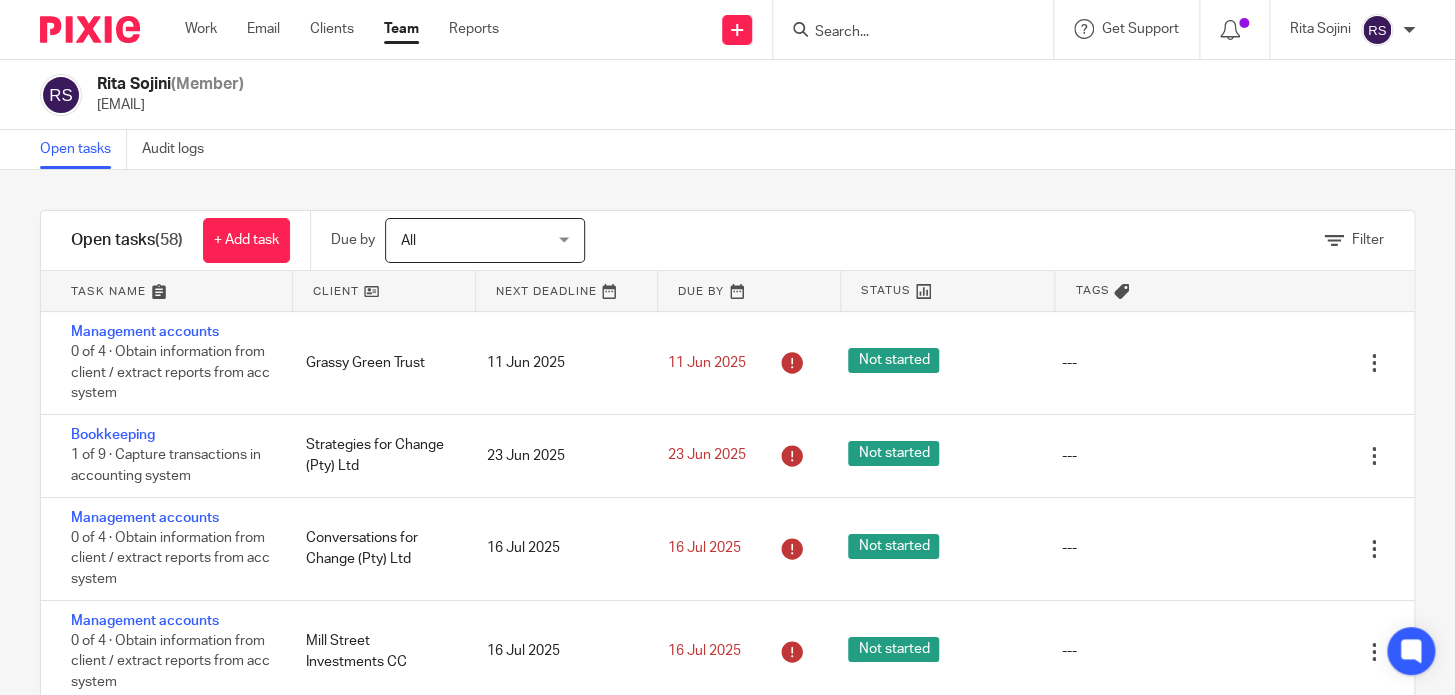 click on "Open tasks
Audit logs" at bounding box center (727, 150) 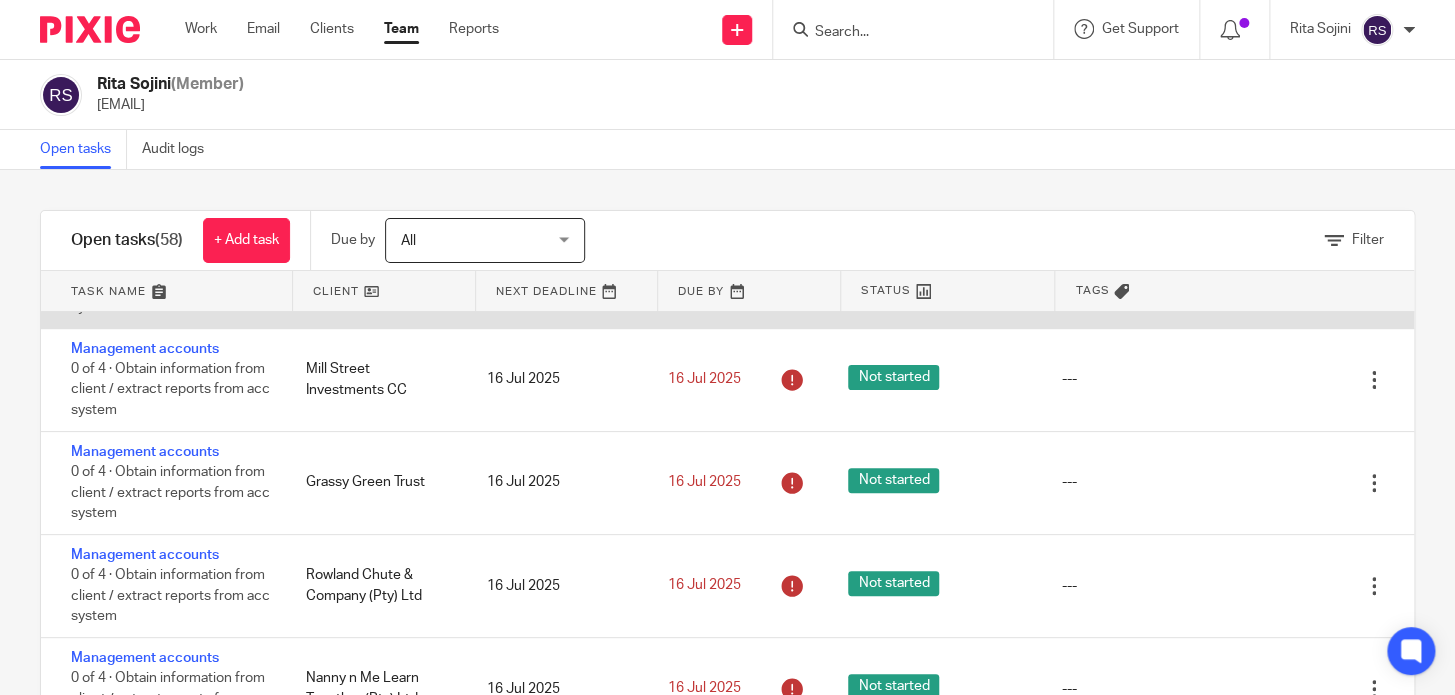 scroll, scrollTop: 0, scrollLeft: 0, axis: both 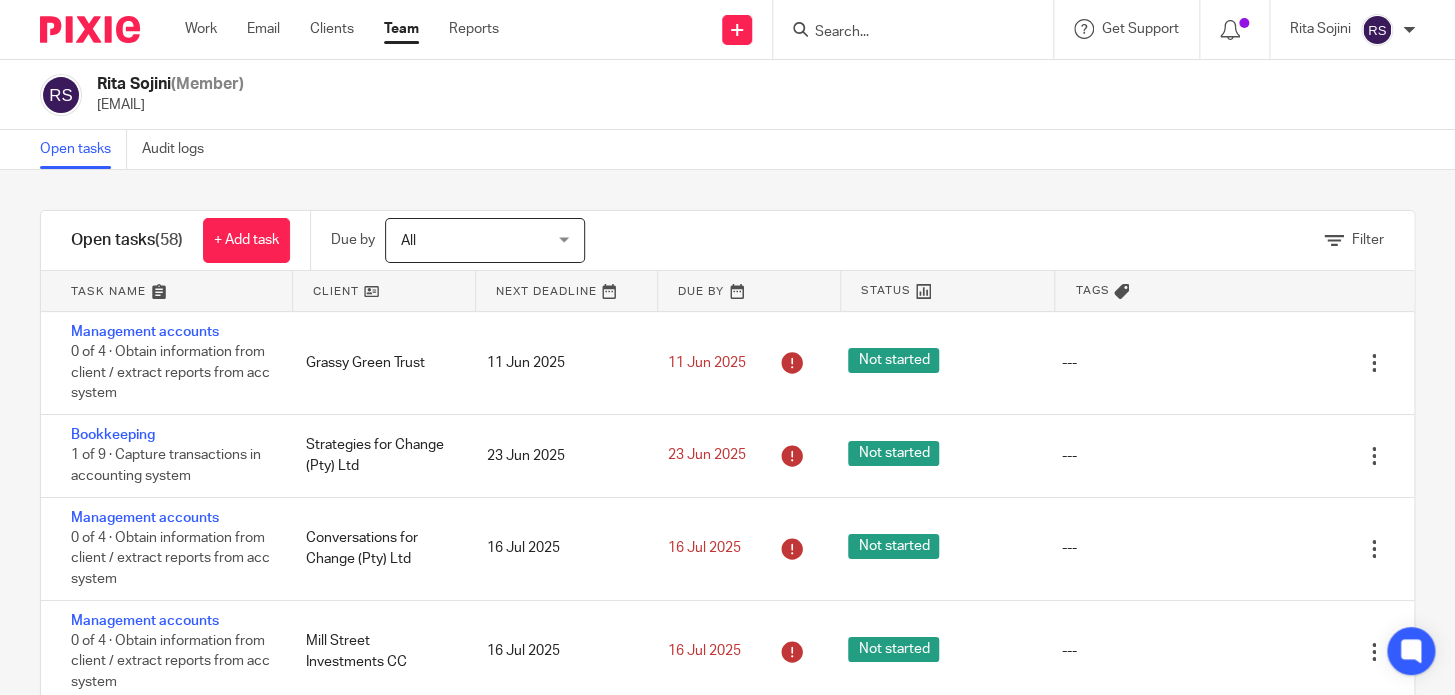 click on "Filter" at bounding box center (1024, 240) 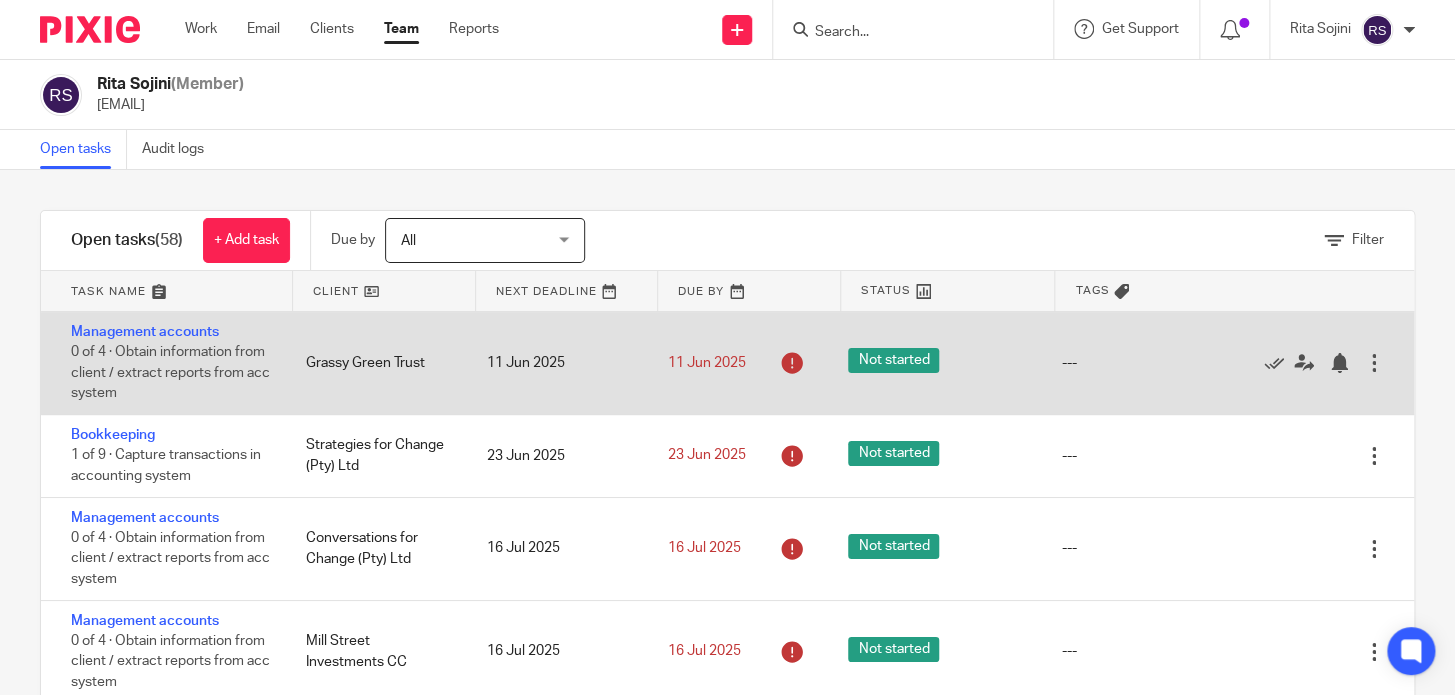 drag, startPoint x: 244, startPoint y: 330, endPoint x: 42, endPoint y: 344, distance: 202.48457 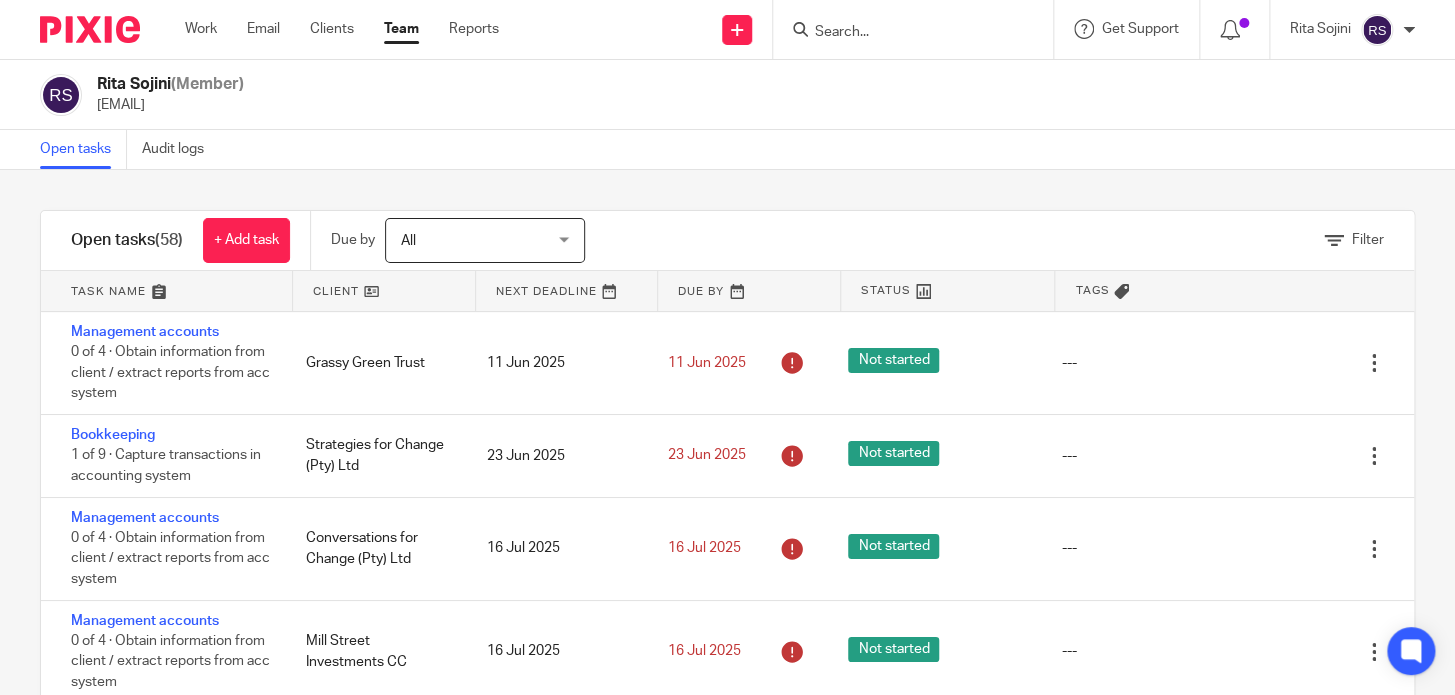 click on "Filter" at bounding box center [1024, 240] 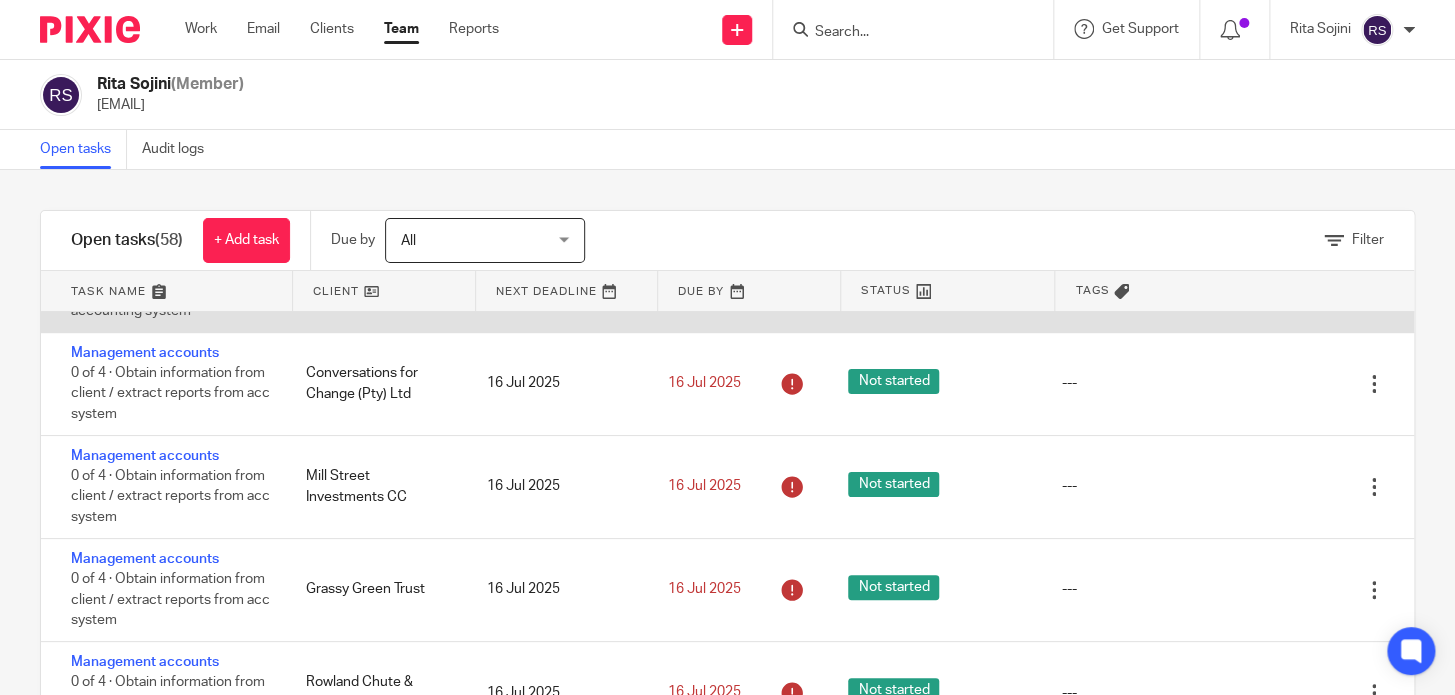scroll, scrollTop: 272, scrollLeft: 0, axis: vertical 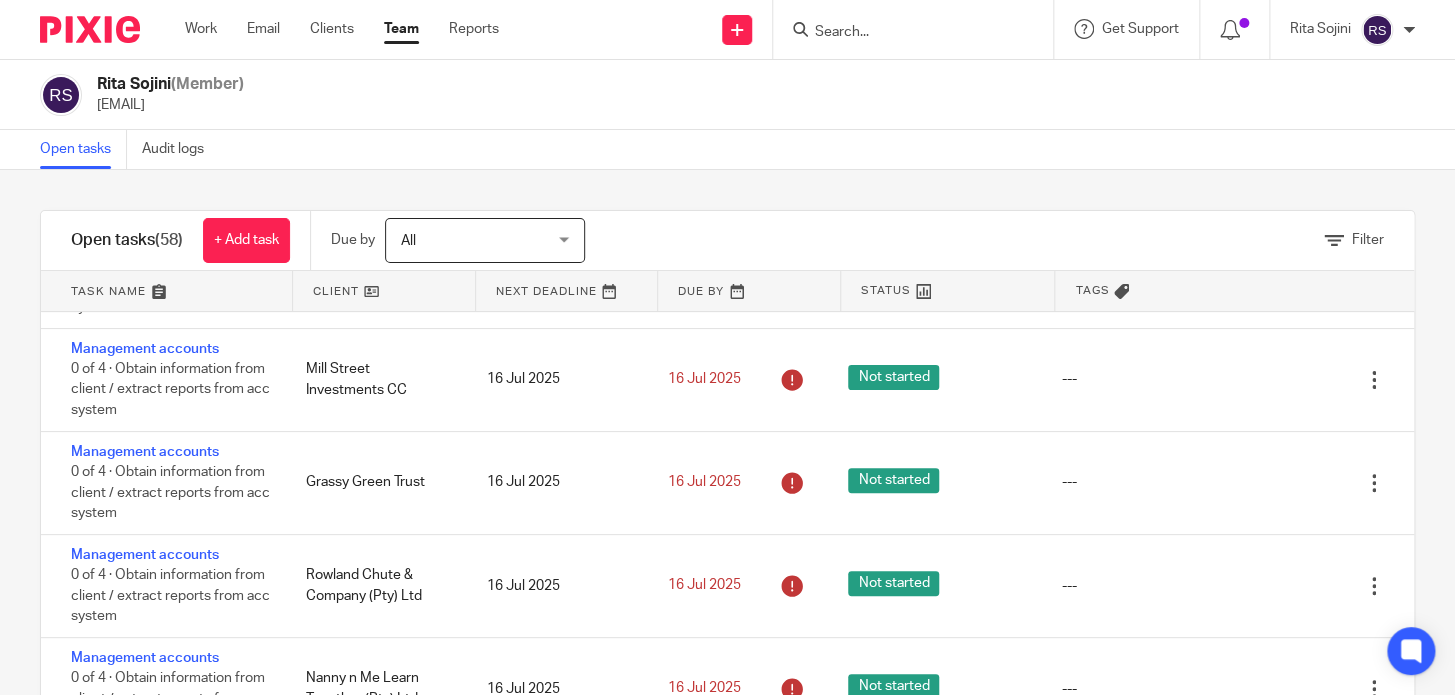 click on "Open tasks
Audit logs" at bounding box center (727, 150) 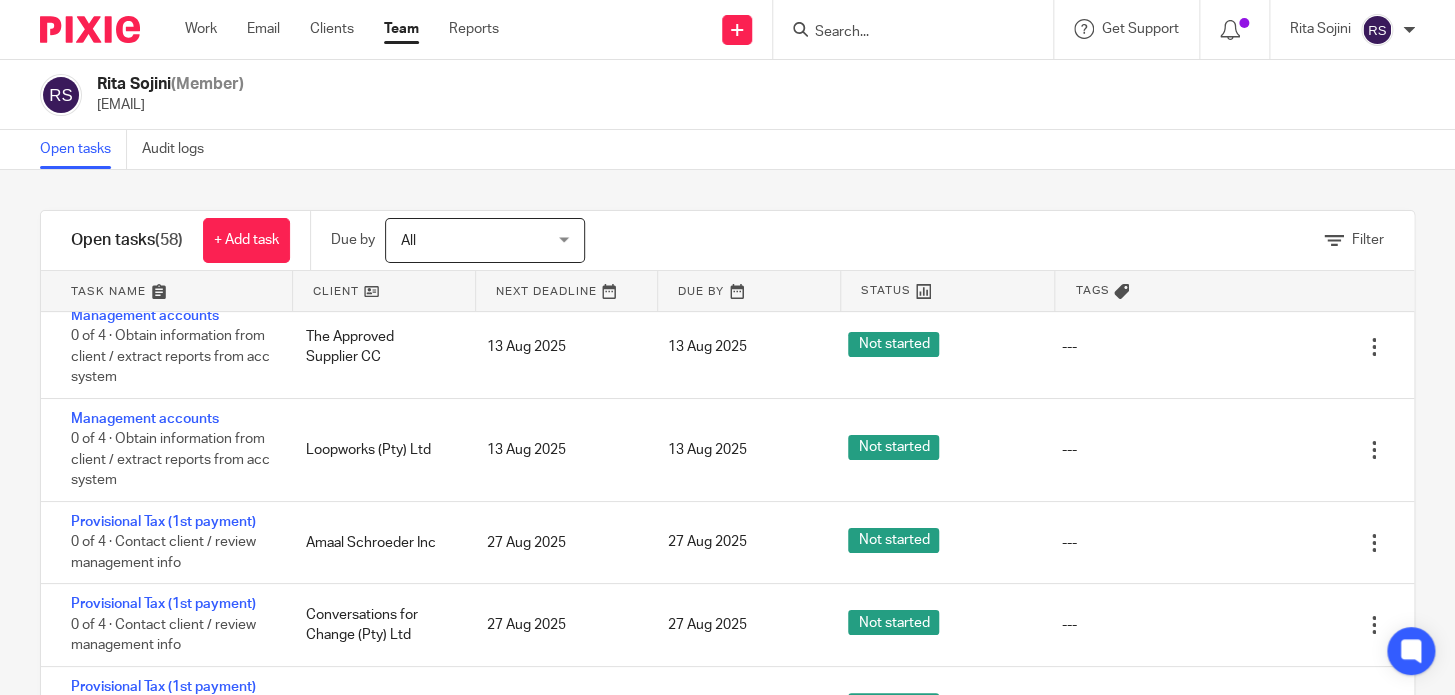 scroll, scrollTop: 4811, scrollLeft: 0, axis: vertical 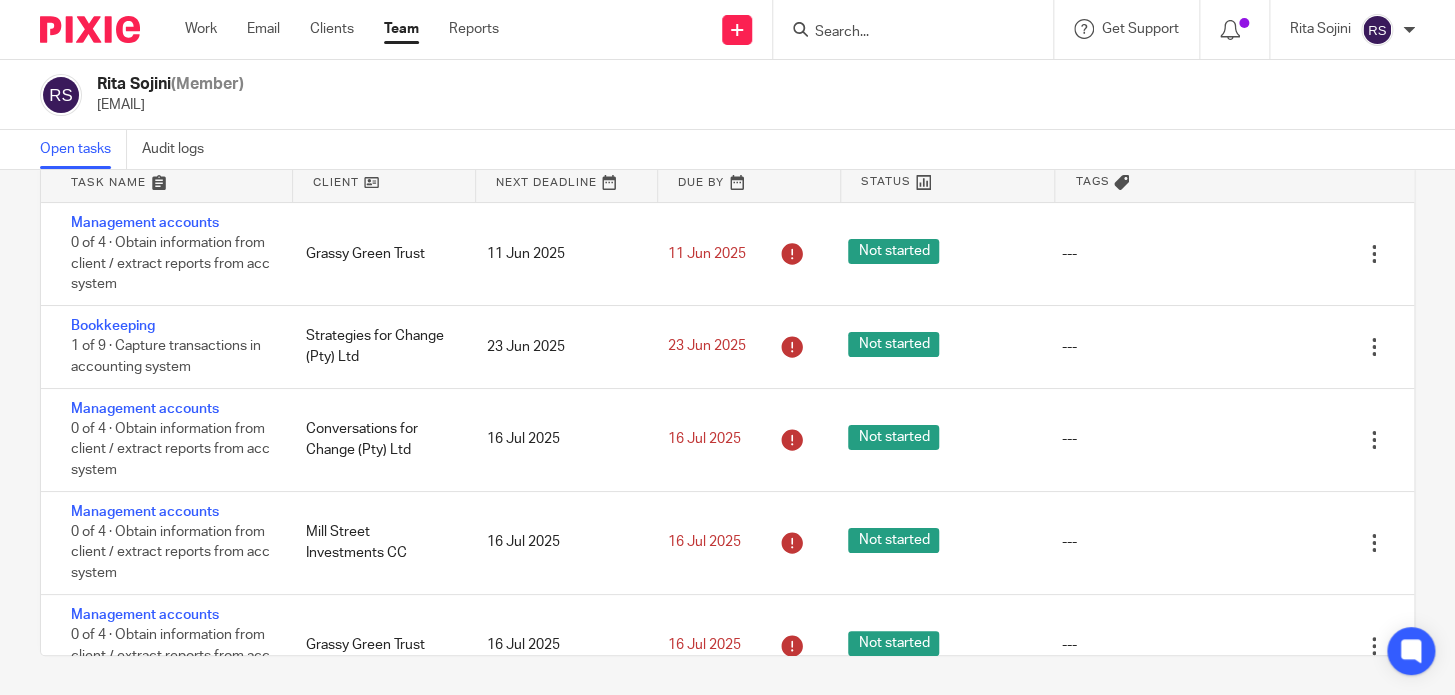 click on "Rita Sojini
(Member)
rita@ajmfs.co.za" at bounding box center (727, 95) 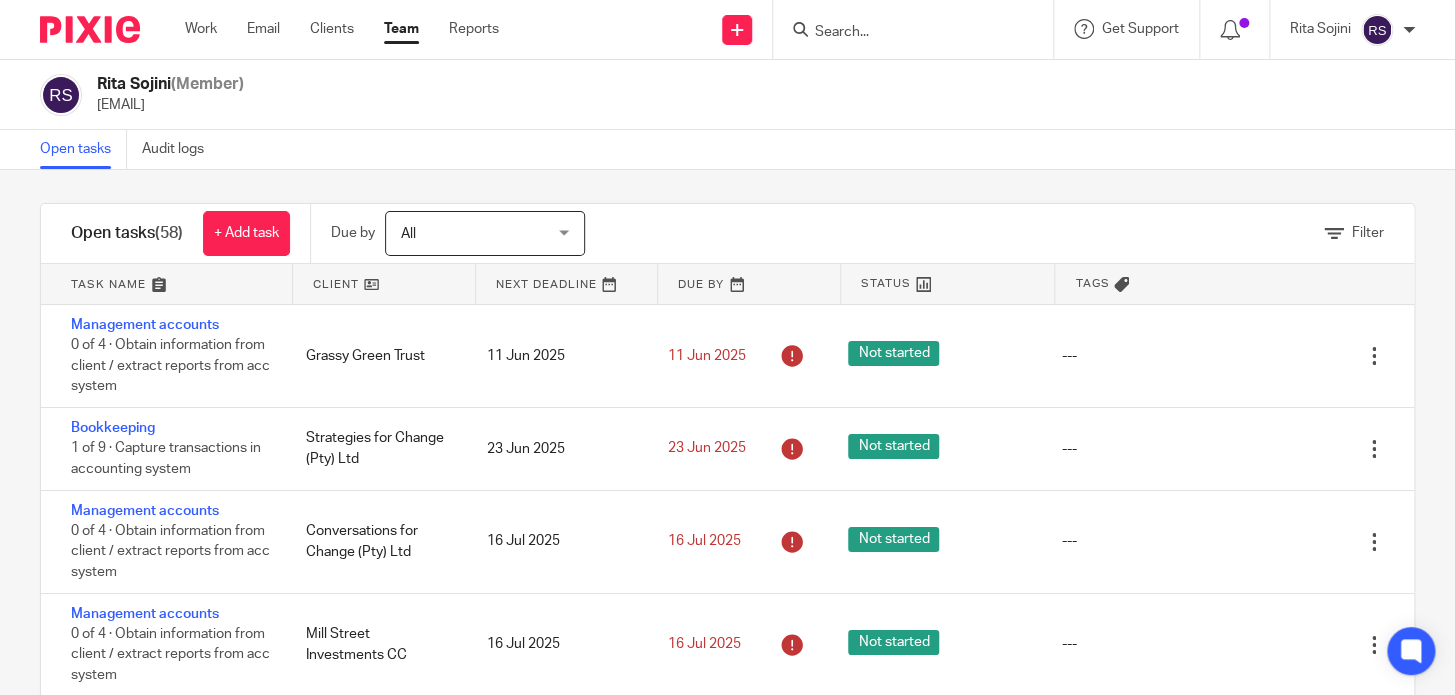 scroll, scrollTop: 0, scrollLeft: 0, axis: both 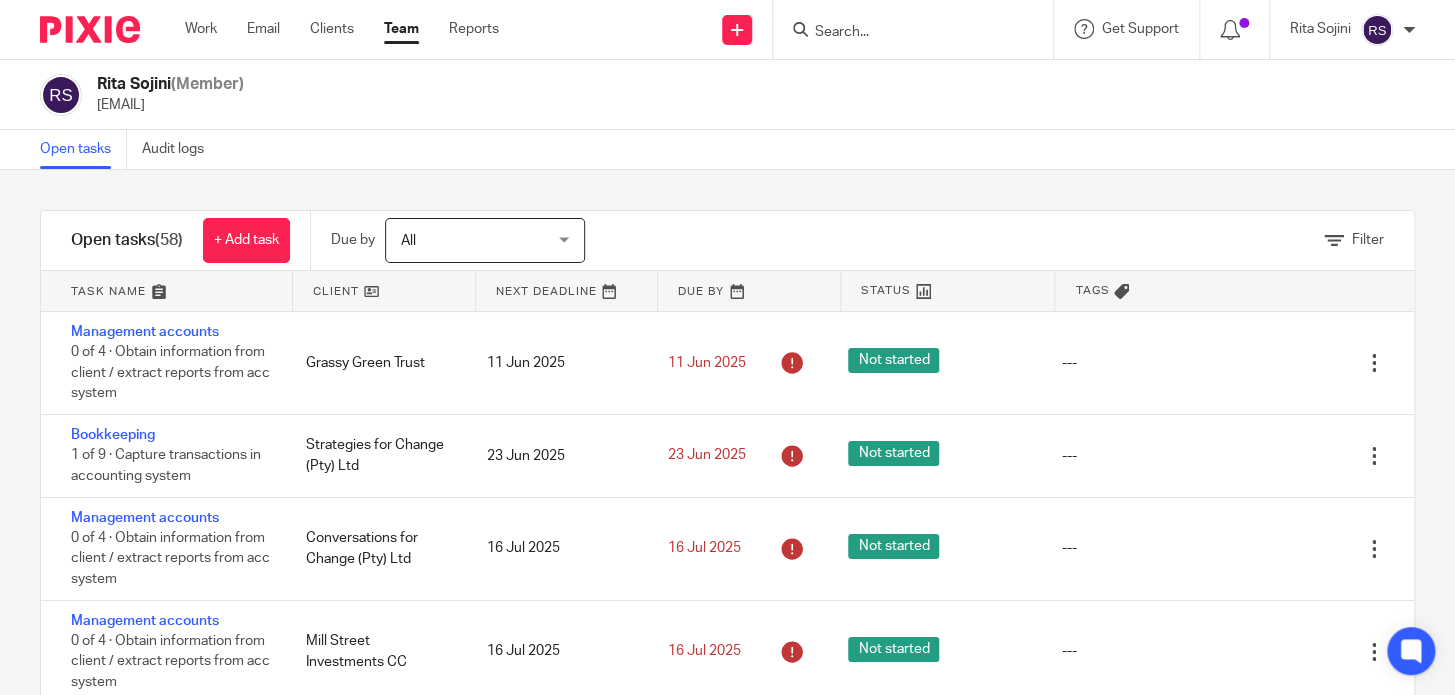 click on "Rita Sojini
(Member)
rita@ajmfs.co.za" at bounding box center [727, 95] 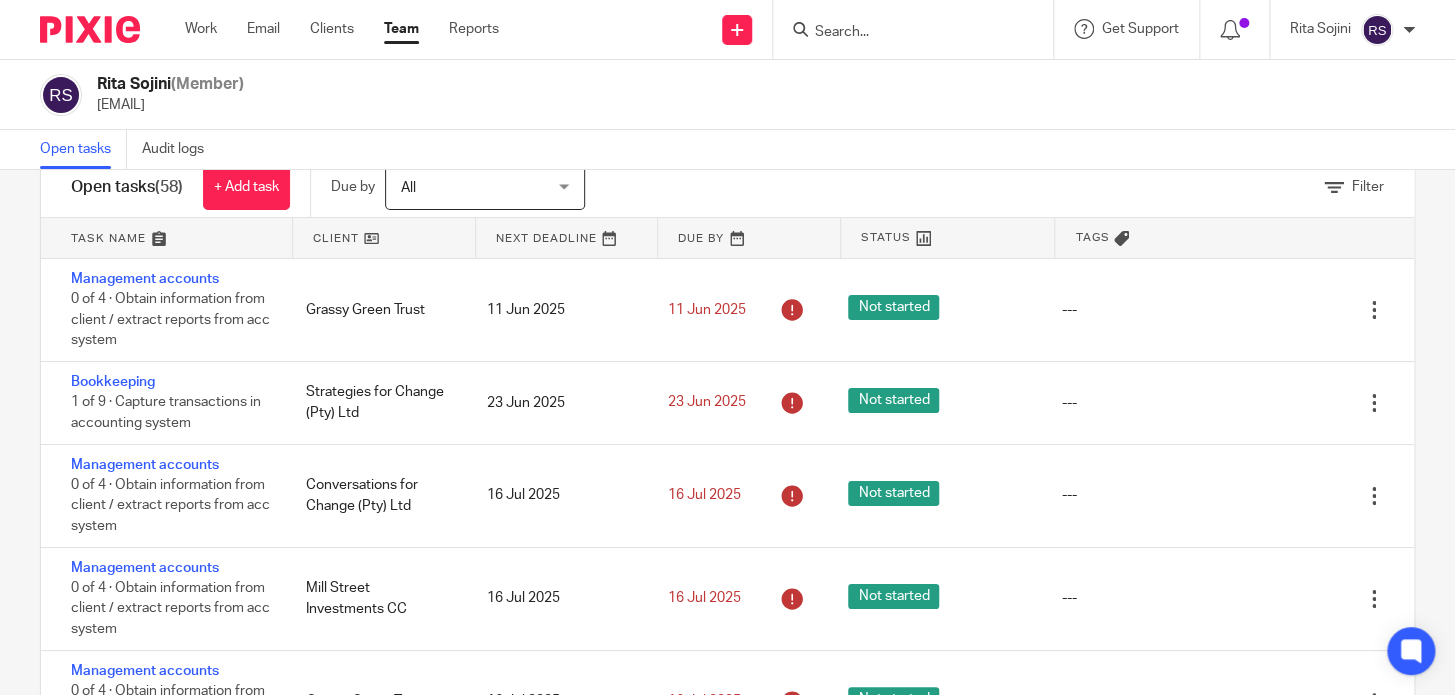 scroll, scrollTop: 0, scrollLeft: 0, axis: both 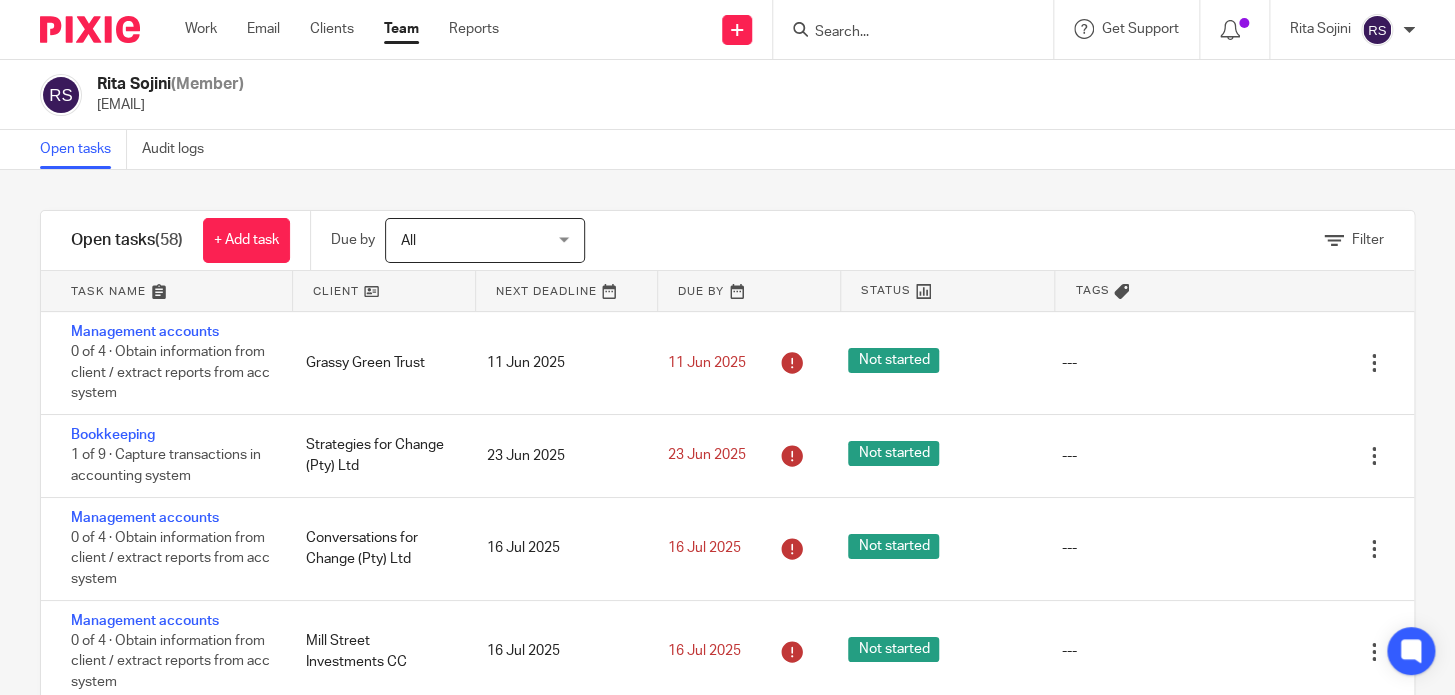 click on "Filter tasks
Only show tasks matching all of these conditions
1
Client name
Is
Is
Is
Is not
is
2
Task templates
is any
is any
is any
is none
is_any
Disengagement
Incorporation
Deregistration
Change of address
Bookkeeping
Personal tax
VAT" at bounding box center (727, 432) 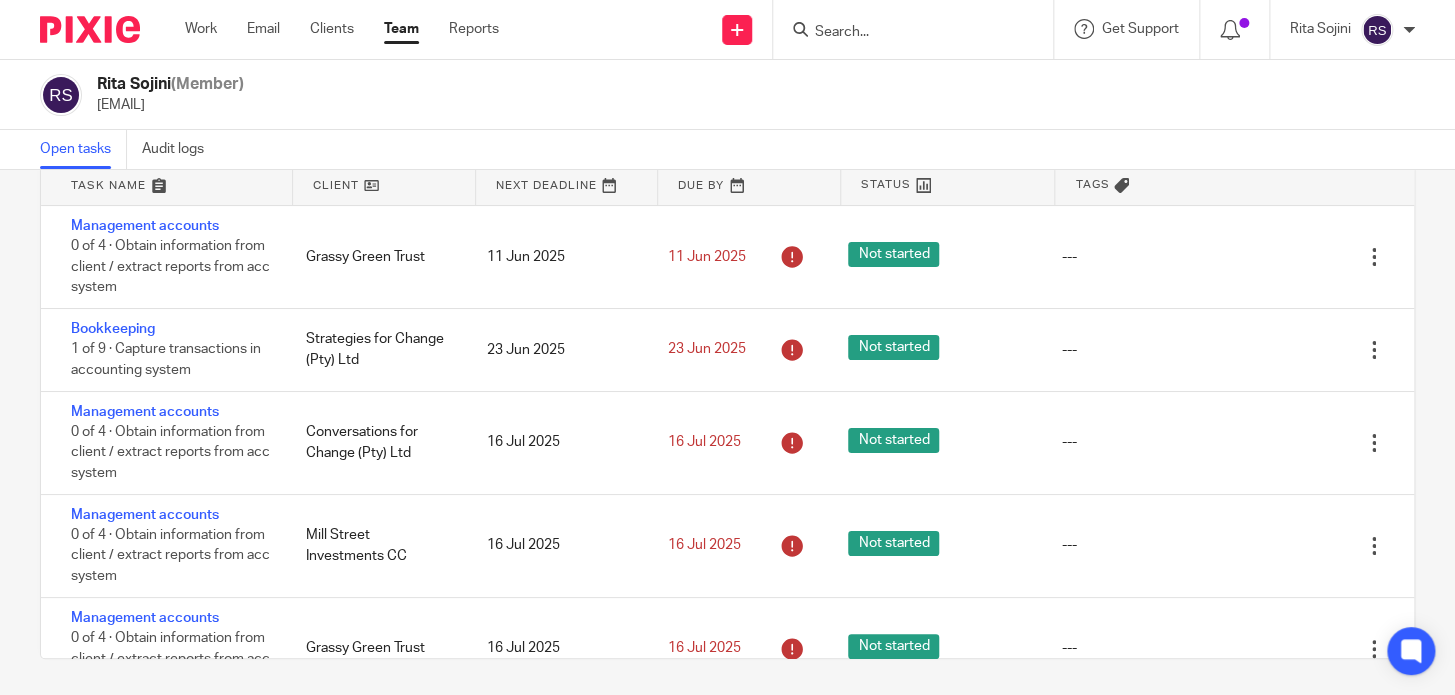scroll, scrollTop: 109, scrollLeft: 0, axis: vertical 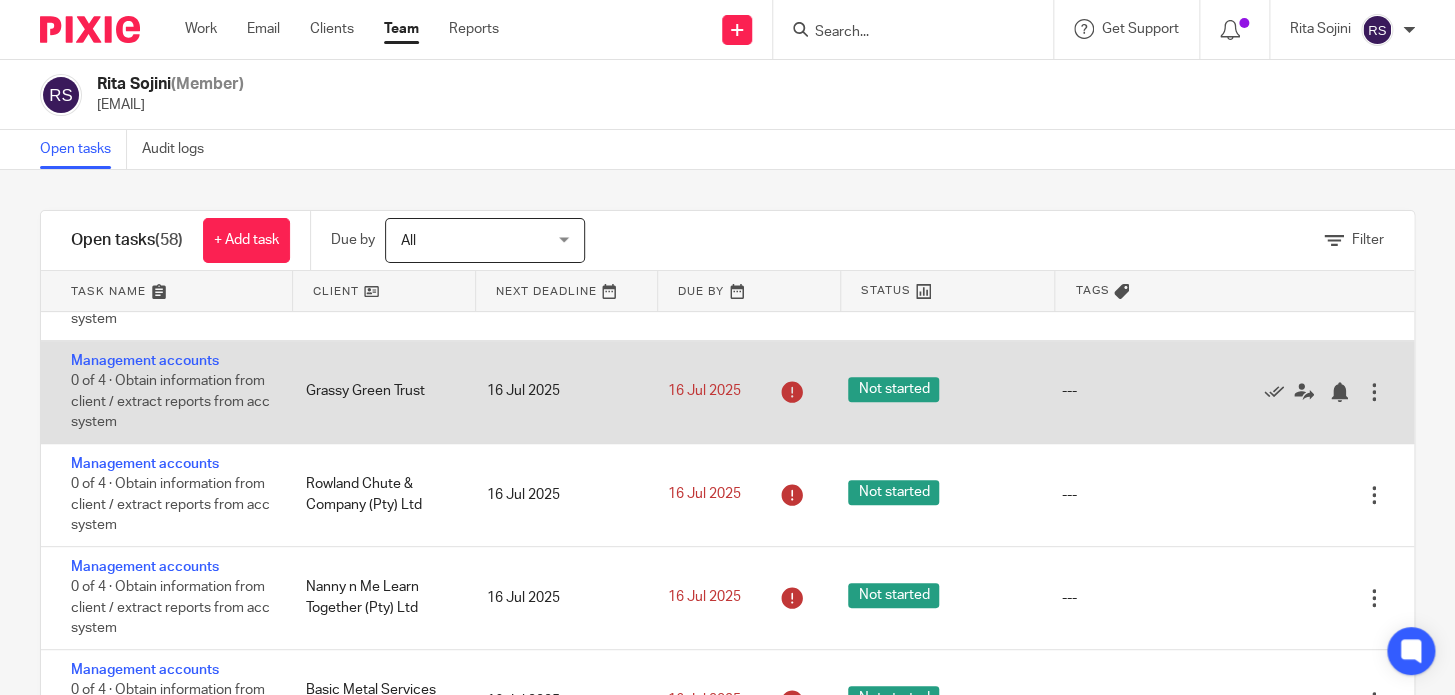 drag, startPoint x: 556, startPoint y: 389, endPoint x: 489, endPoint y: 392, distance: 67.06713 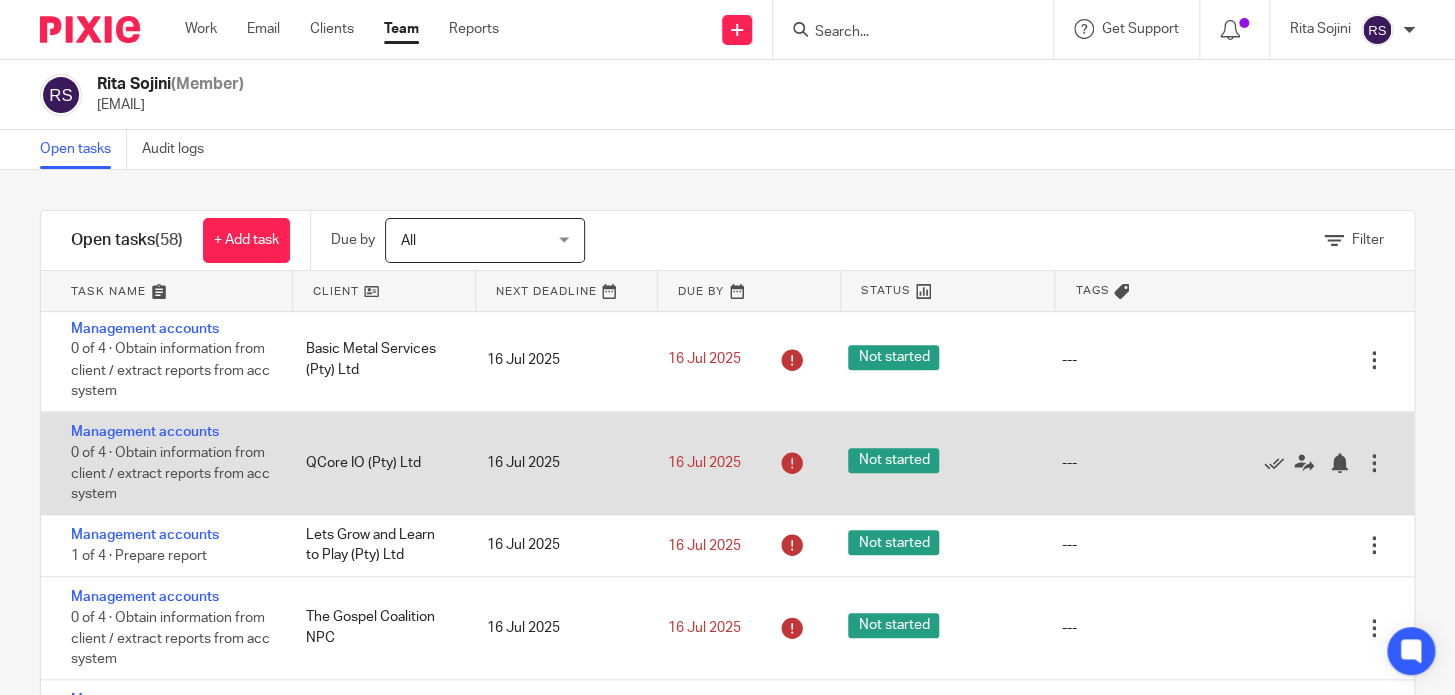 scroll, scrollTop: 909, scrollLeft: 0, axis: vertical 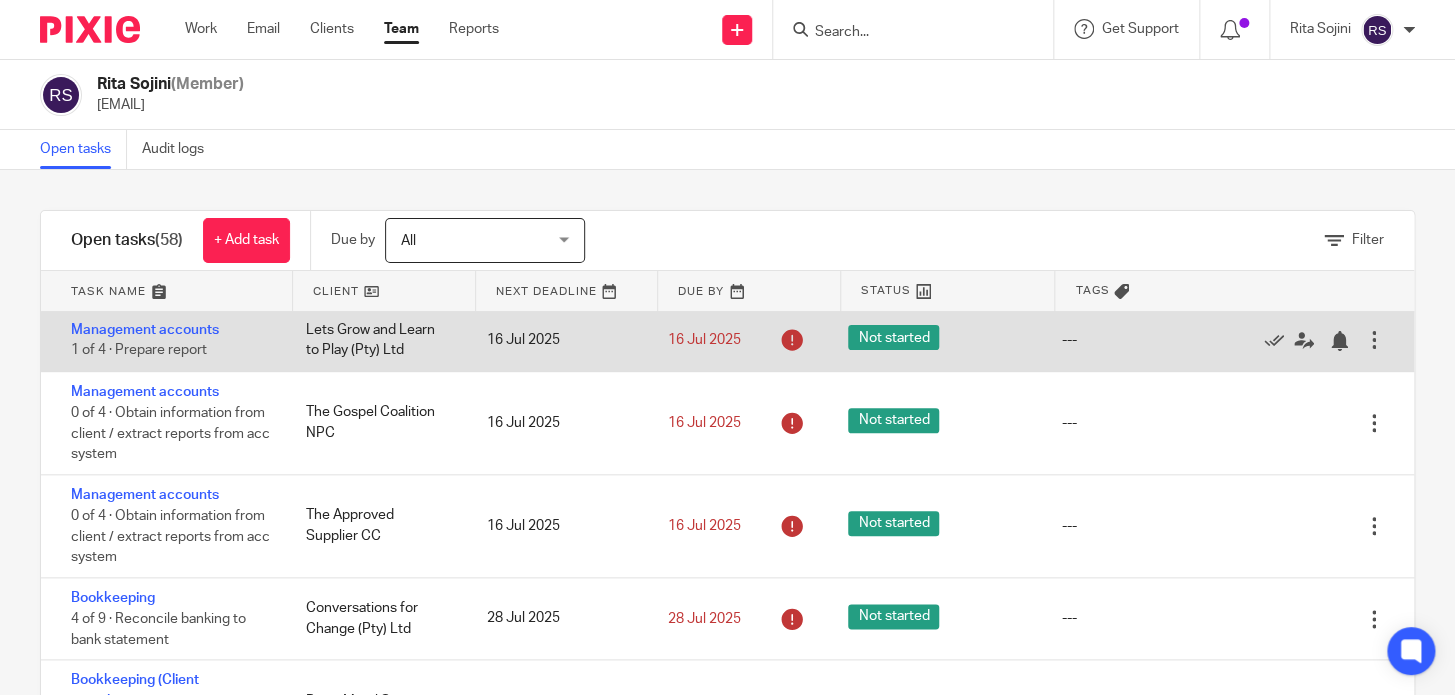 click on "16 Jul 2025" at bounding box center (557, 340) 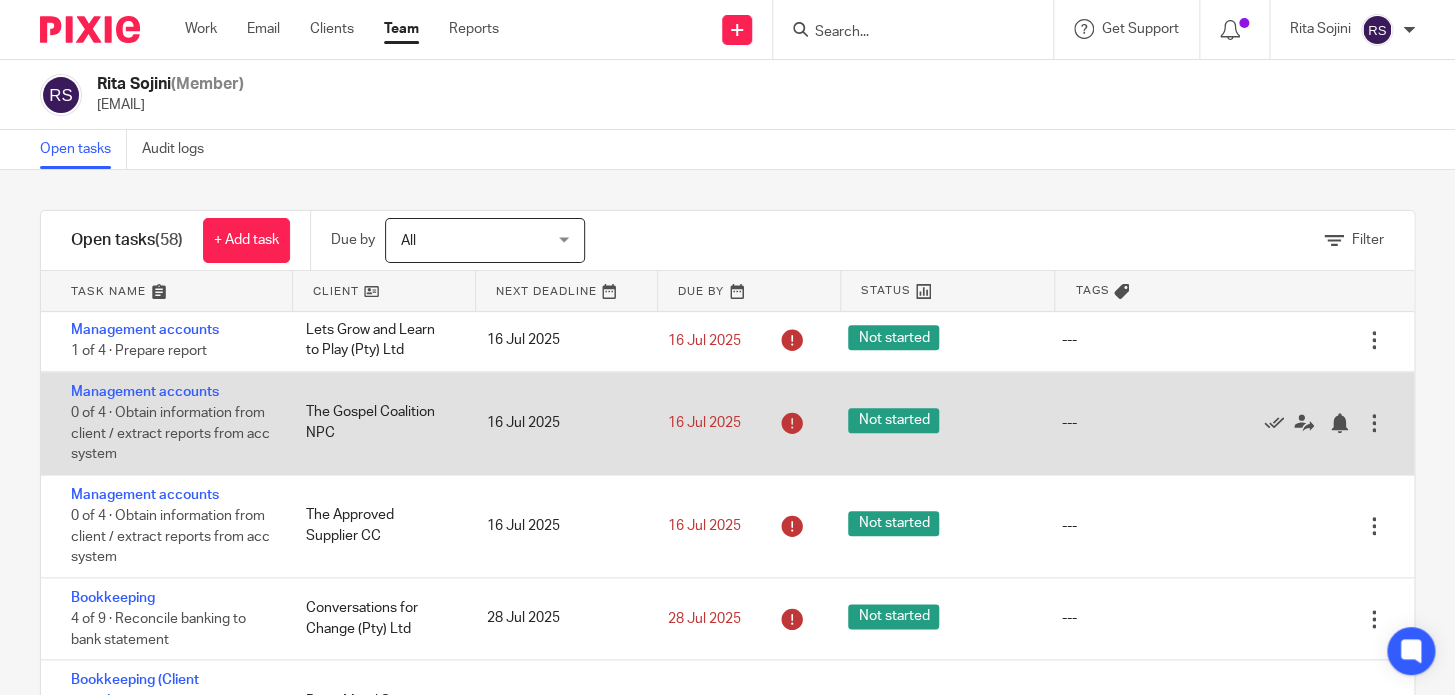 click on "16 Jul 2025" at bounding box center (557, 423) 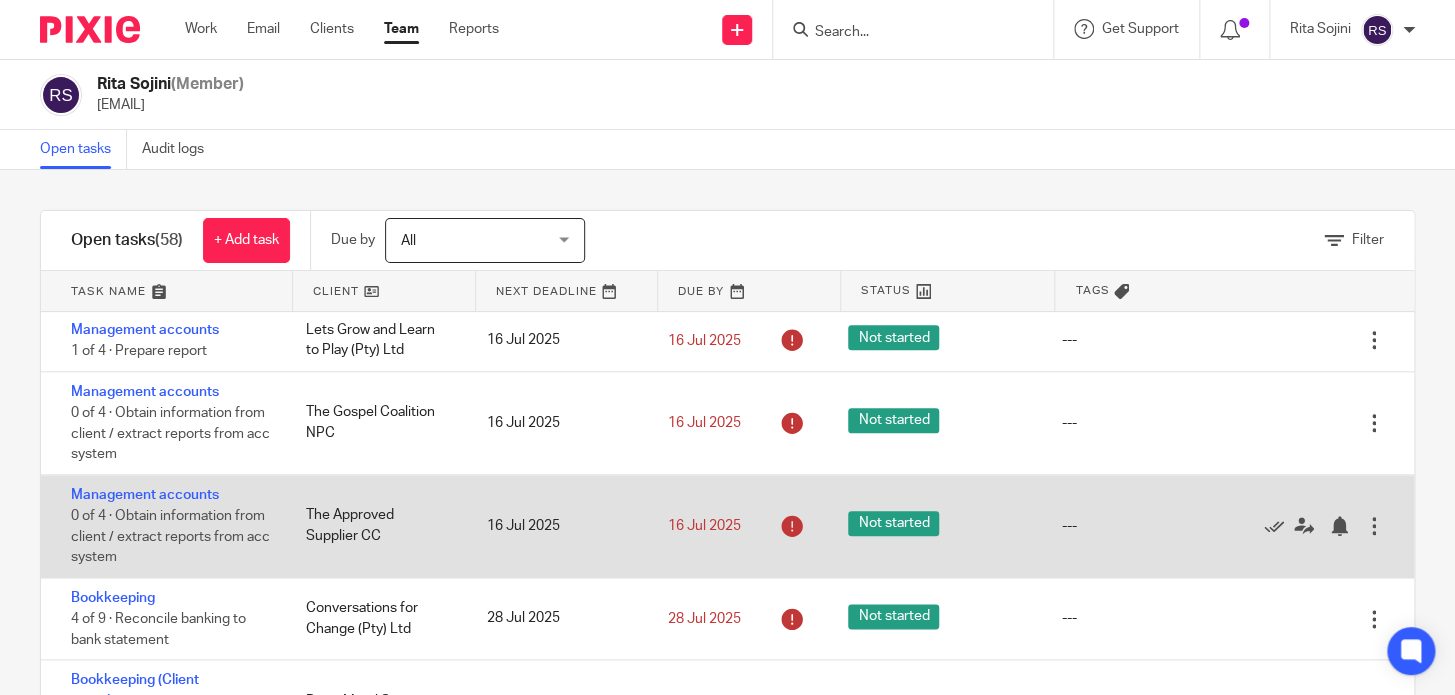 click on "16 Jul 2025" at bounding box center (557, 526) 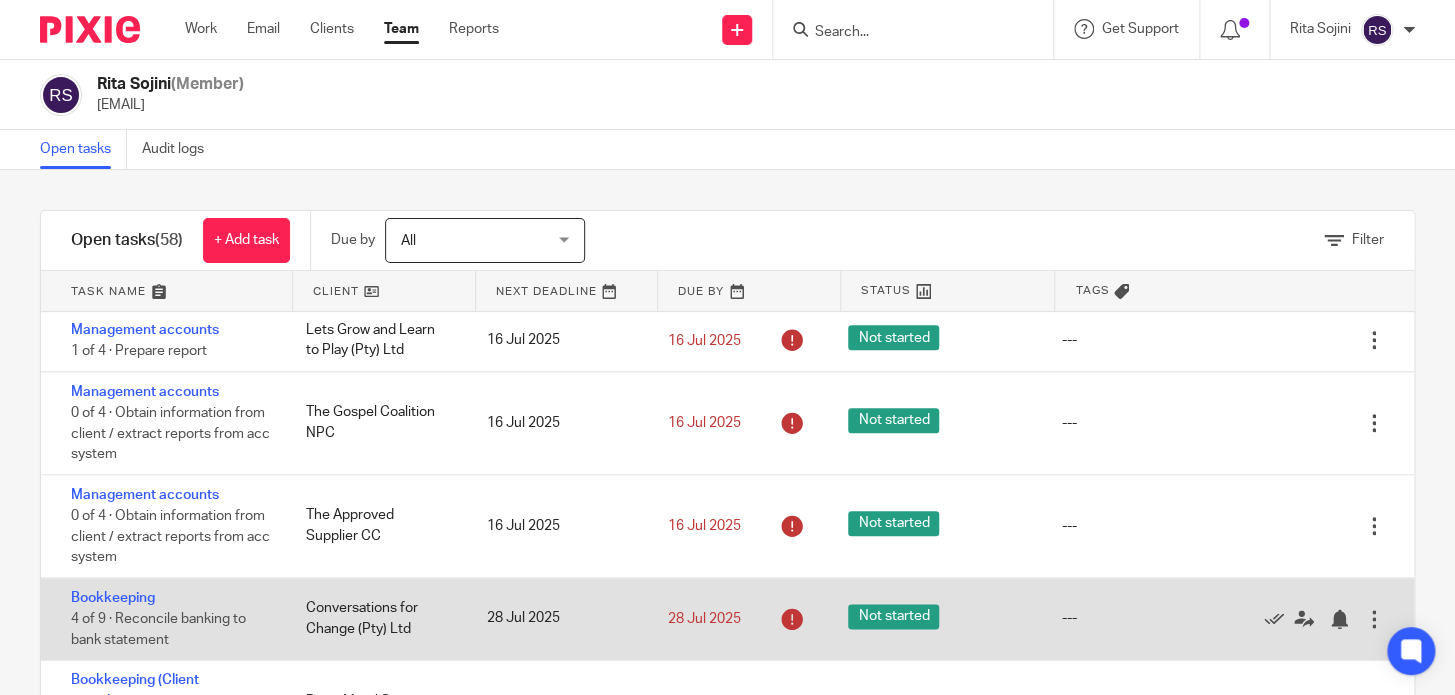 click on "28 Jul 2025" at bounding box center (557, 618) 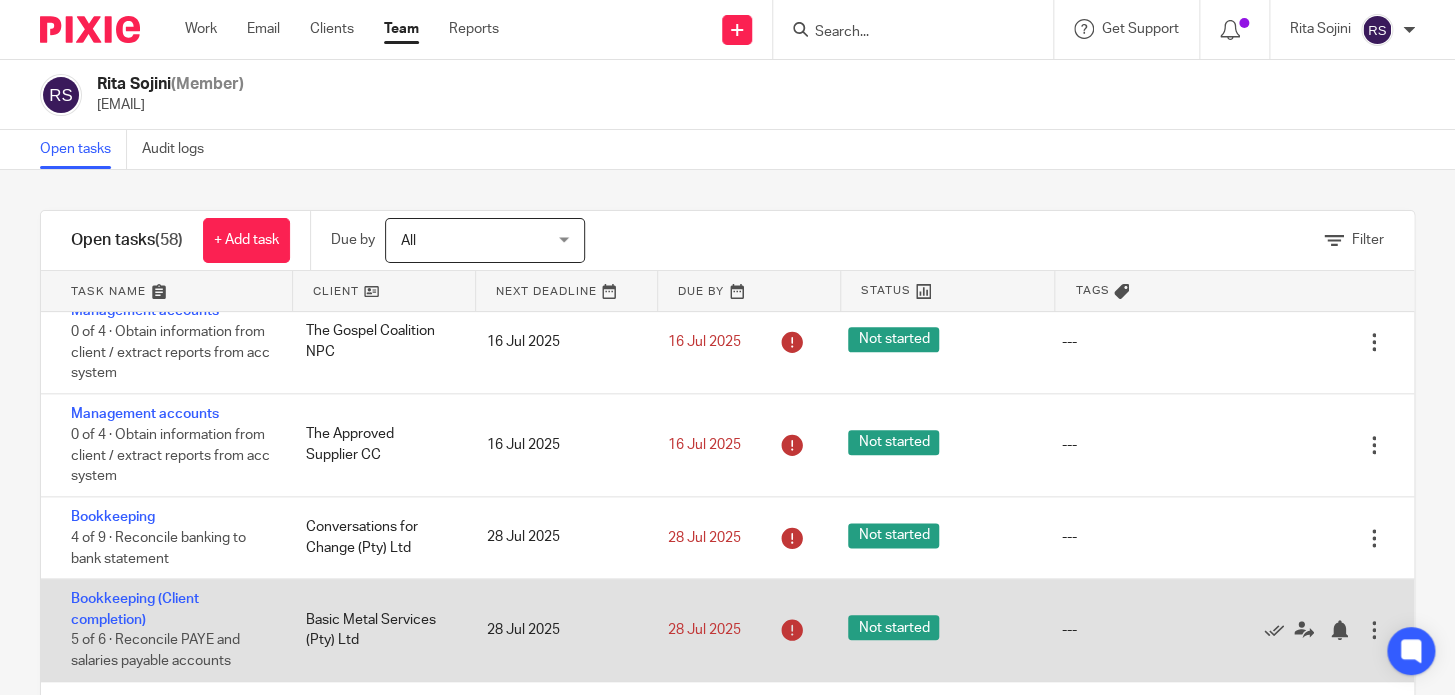 scroll, scrollTop: 1181, scrollLeft: 0, axis: vertical 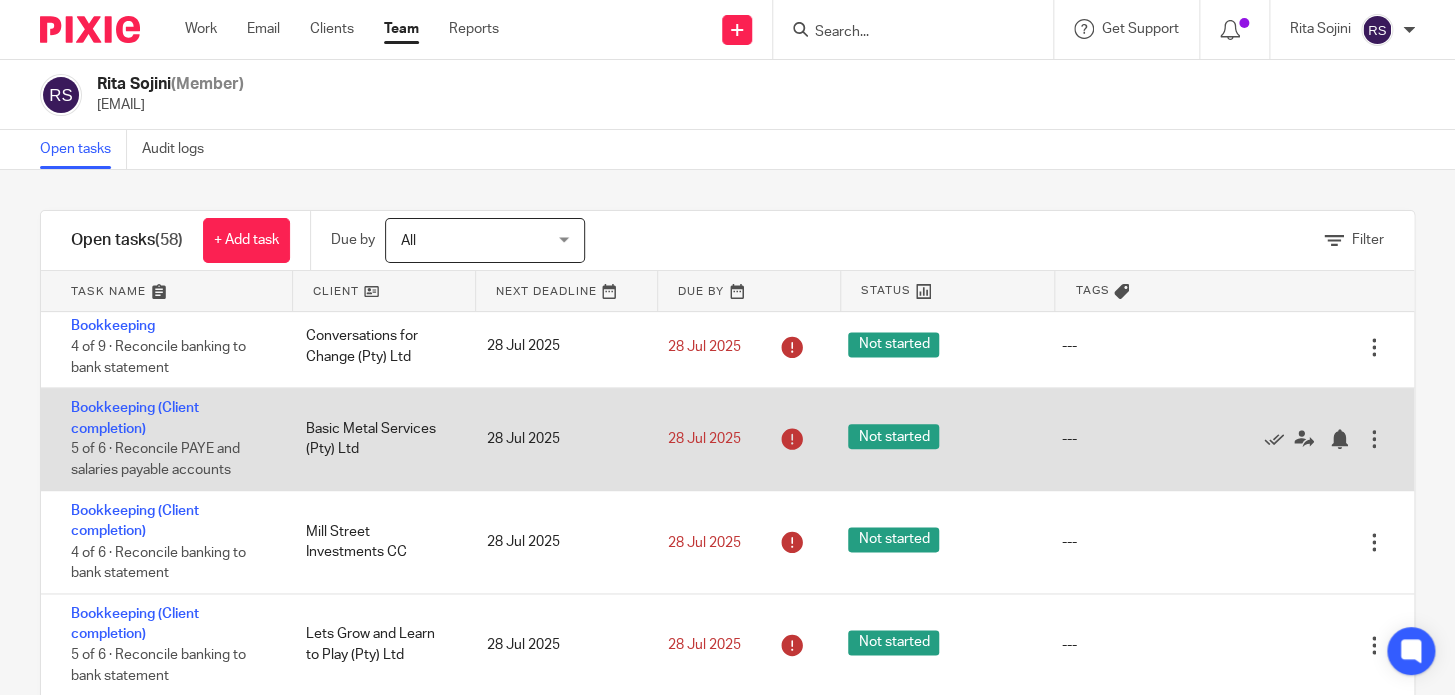 drag, startPoint x: 544, startPoint y: 443, endPoint x: 440, endPoint y: 453, distance: 104.47966 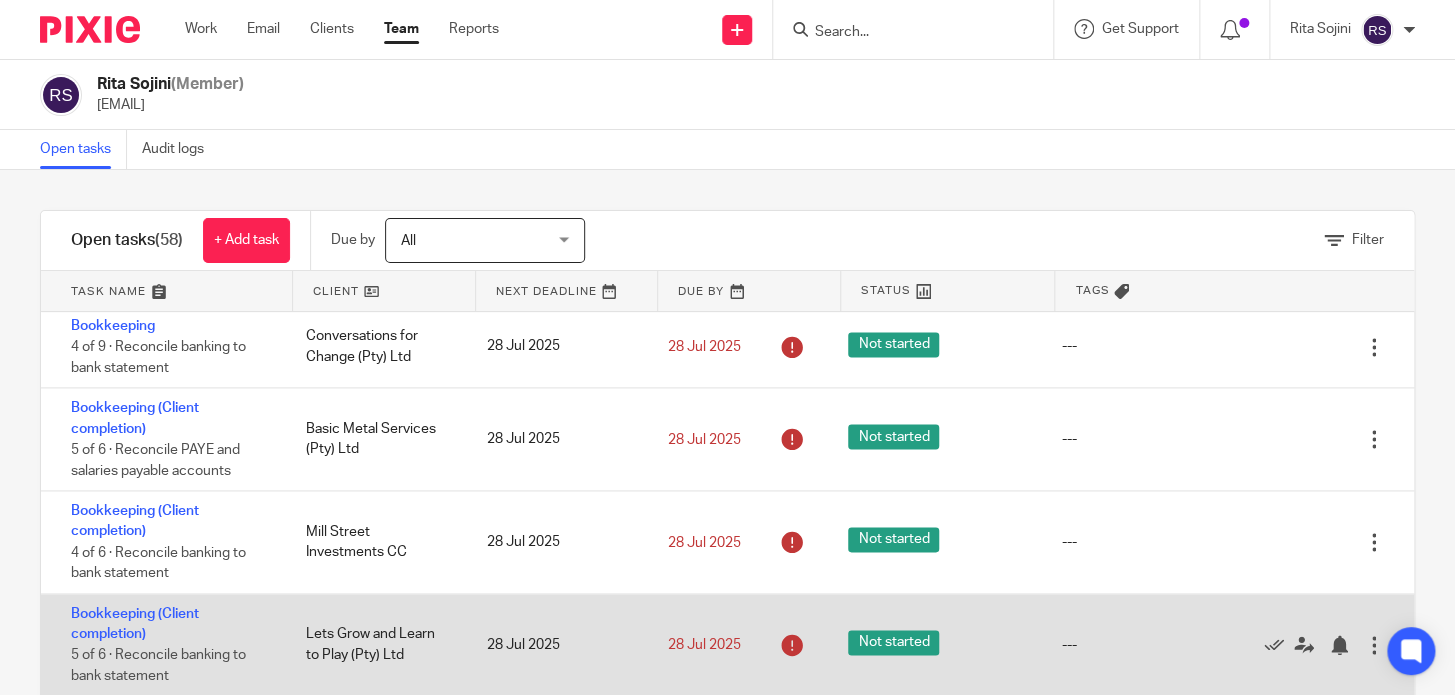 click on "28 Jul 2025" at bounding box center (557, 645) 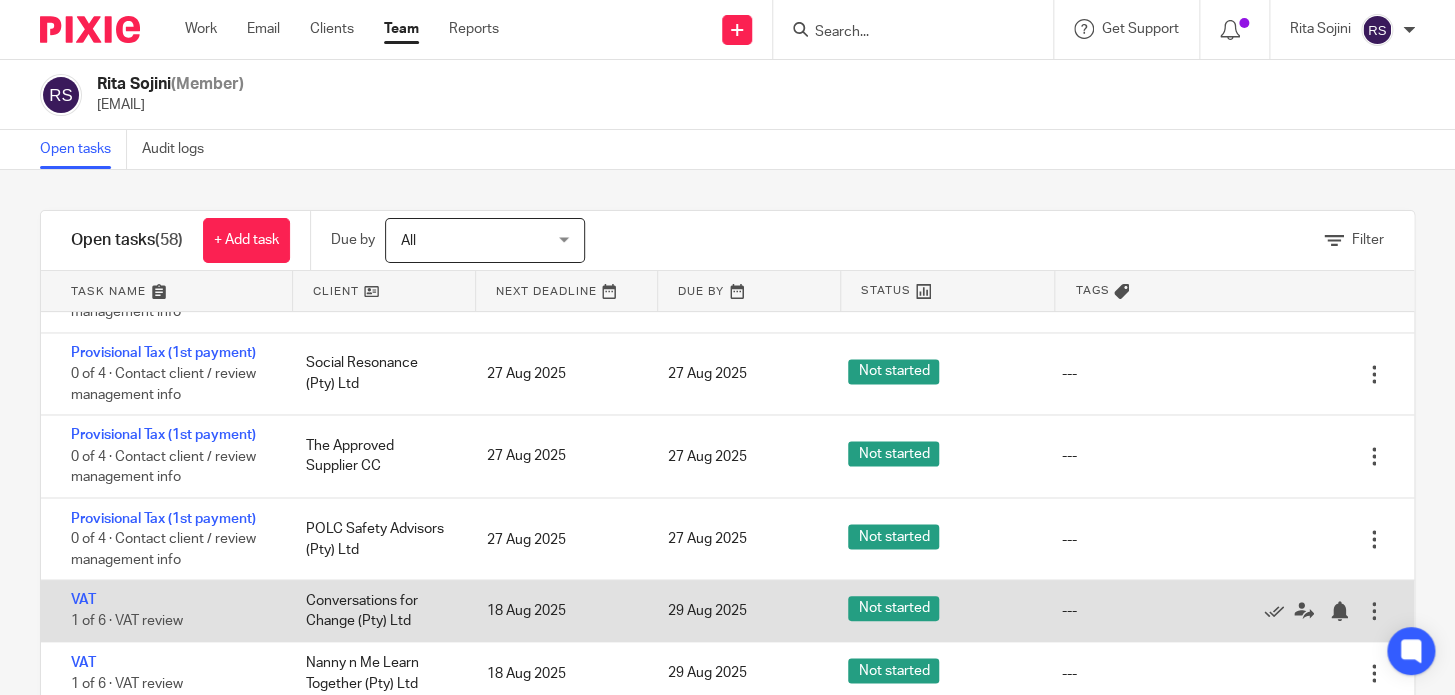 scroll, scrollTop: 4811, scrollLeft: 0, axis: vertical 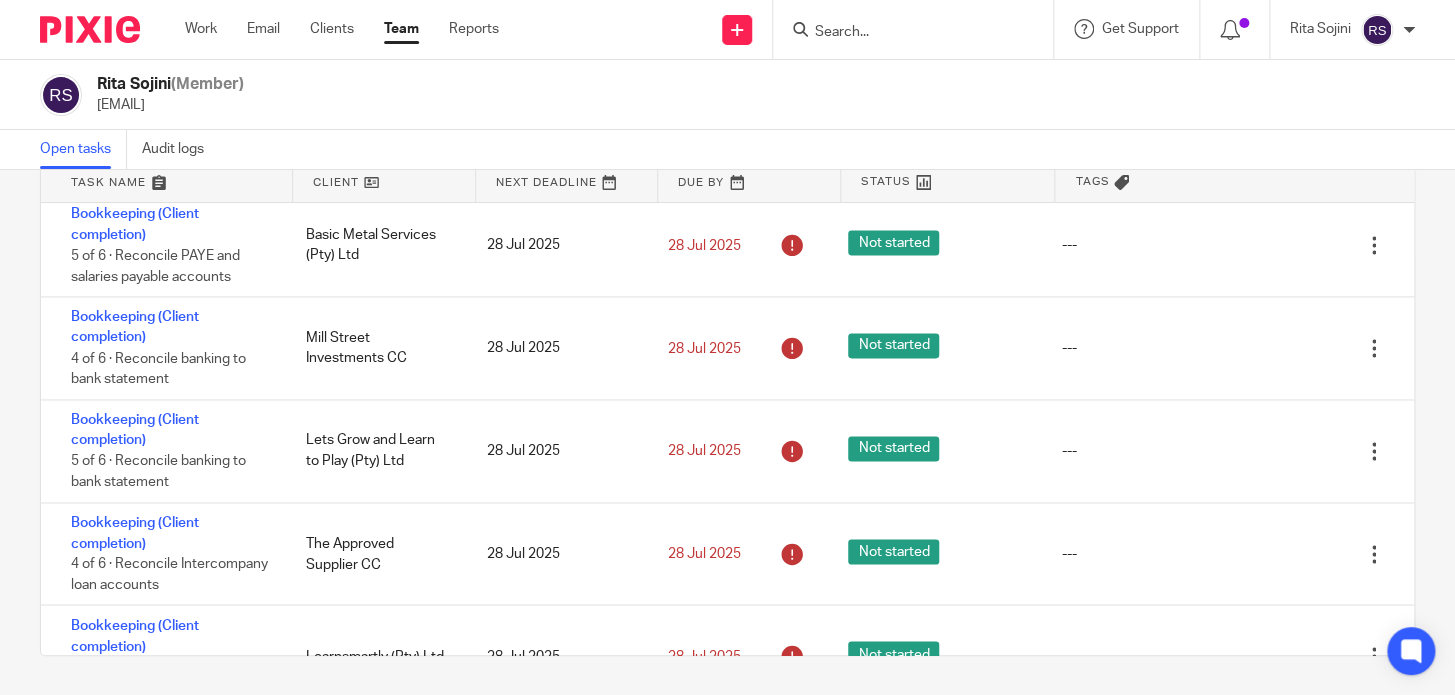 click on "Rita Sojini
(Member)
rita@ajmfs.co.za" at bounding box center [727, 95] 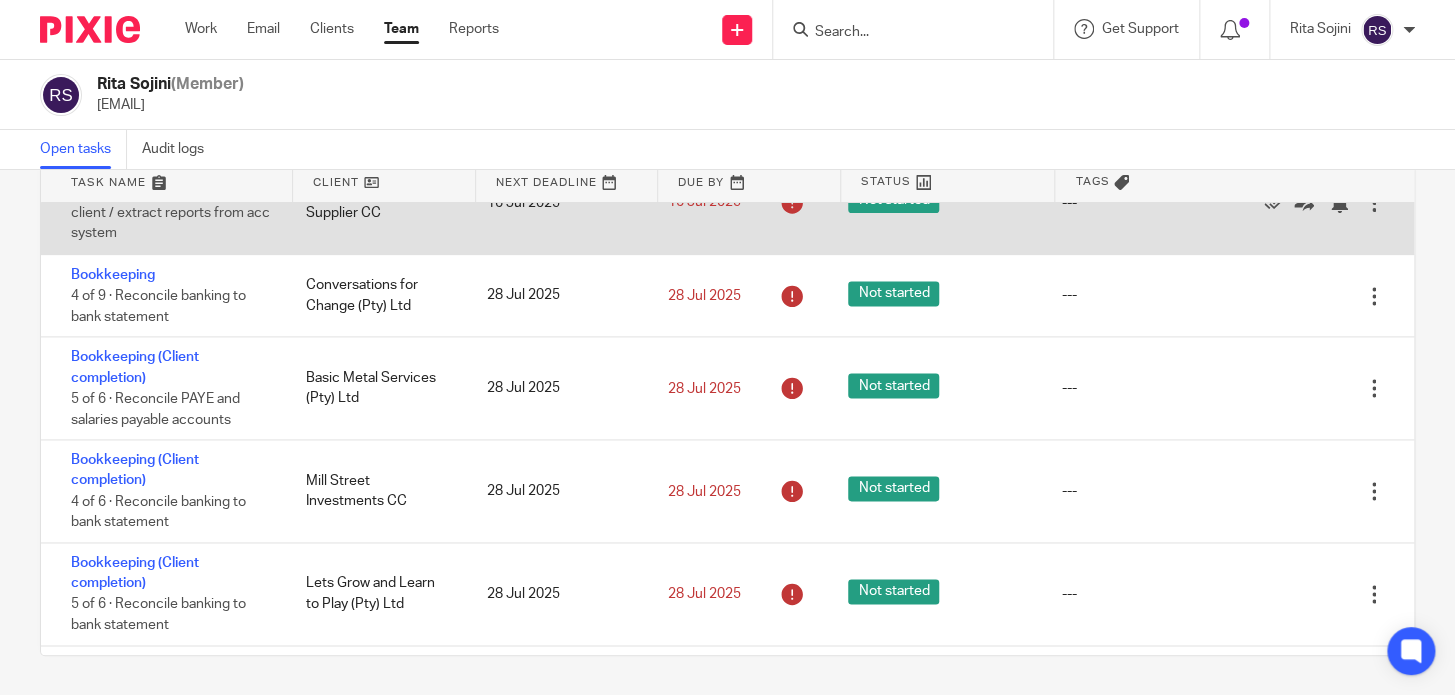 scroll, scrollTop: 1175, scrollLeft: 0, axis: vertical 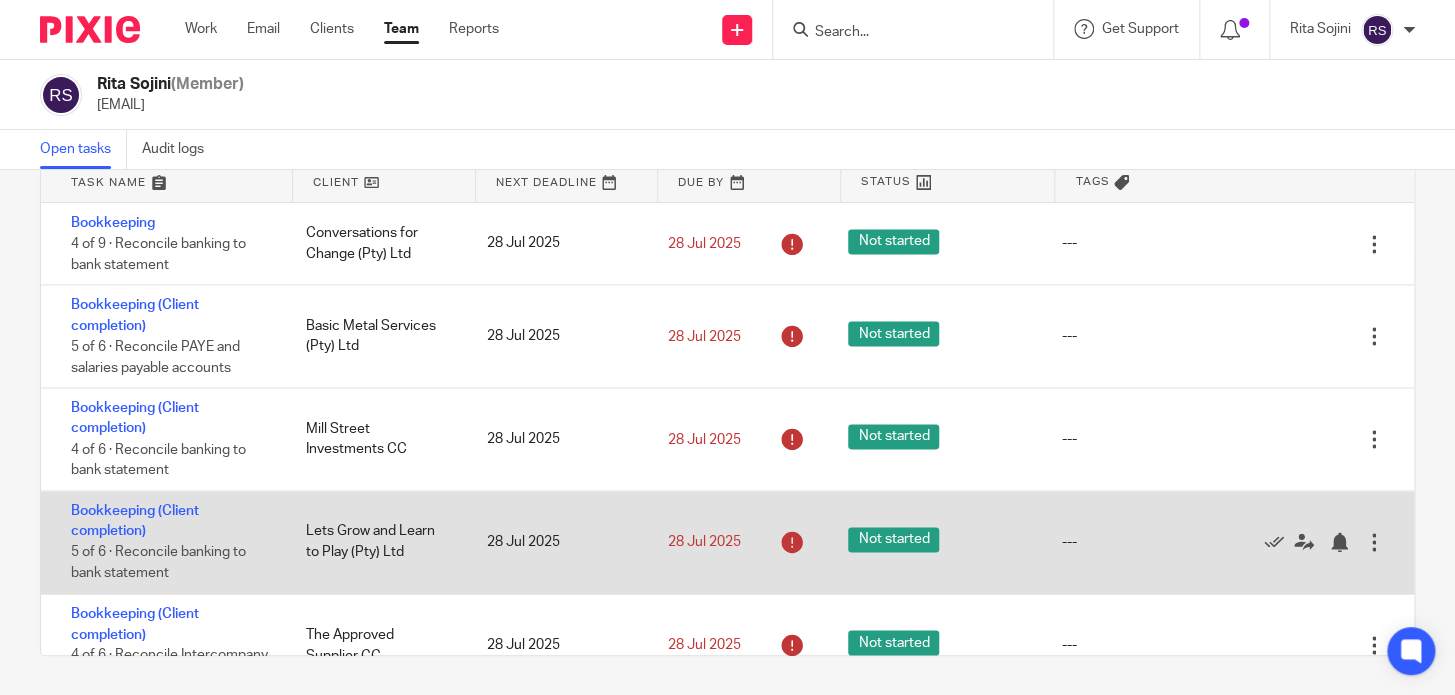 click on "Bookkeeping  (Client completion)
5
of
6 ·
Reconcile banking to bank statement" at bounding box center [163, 542] 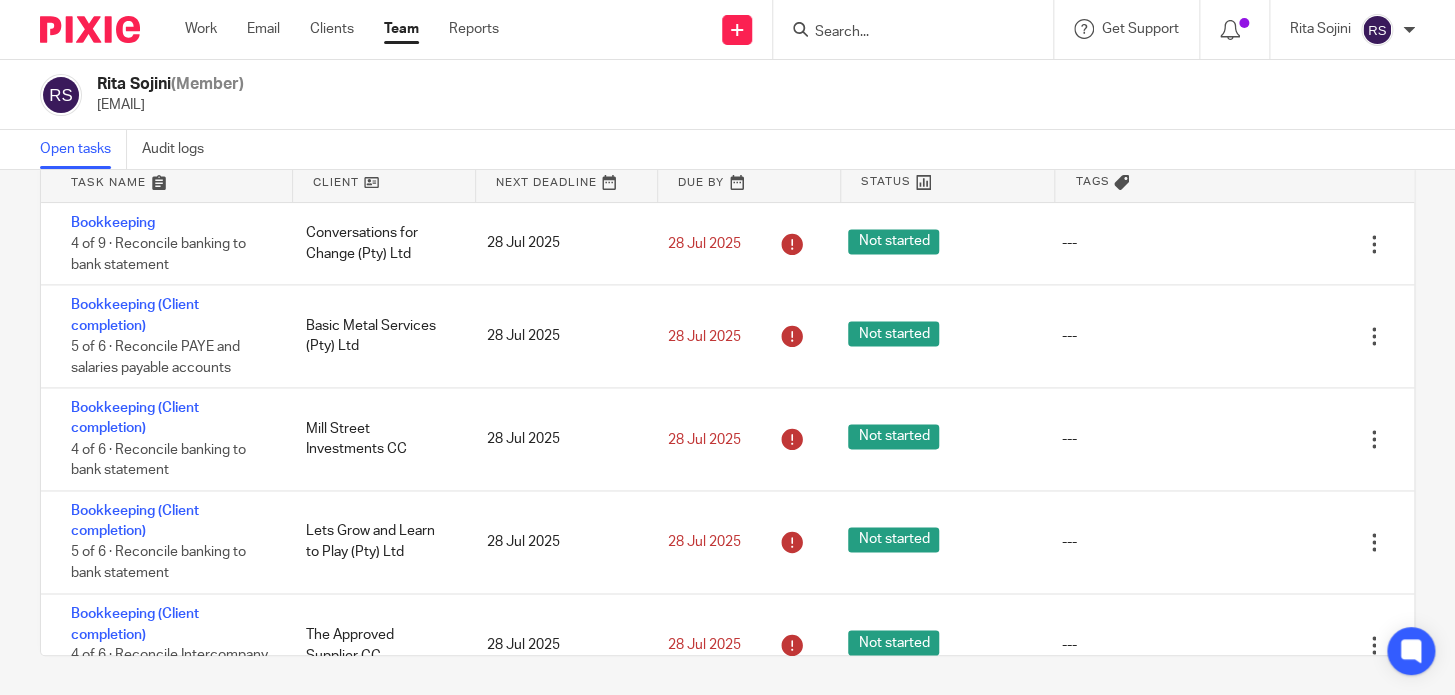 click at bounding box center [919, 29] 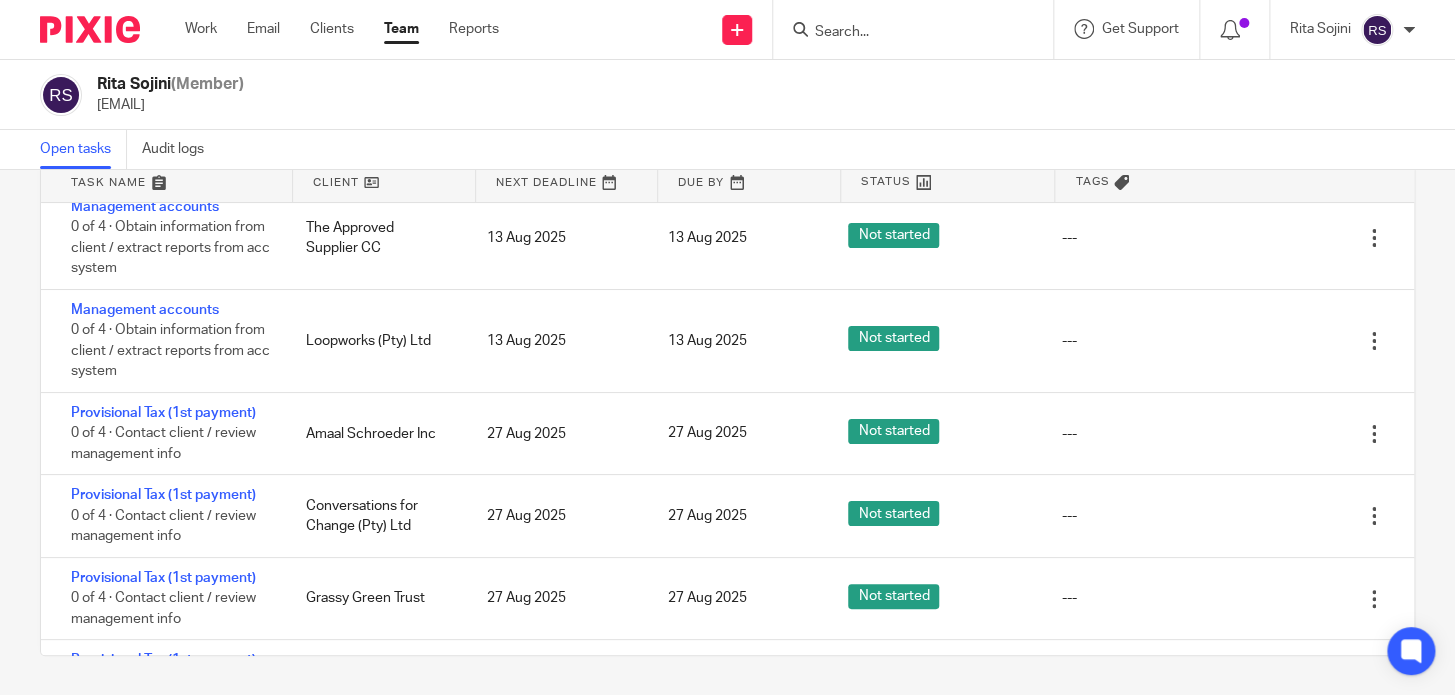scroll, scrollTop: 4811, scrollLeft: 0, axis: vertical 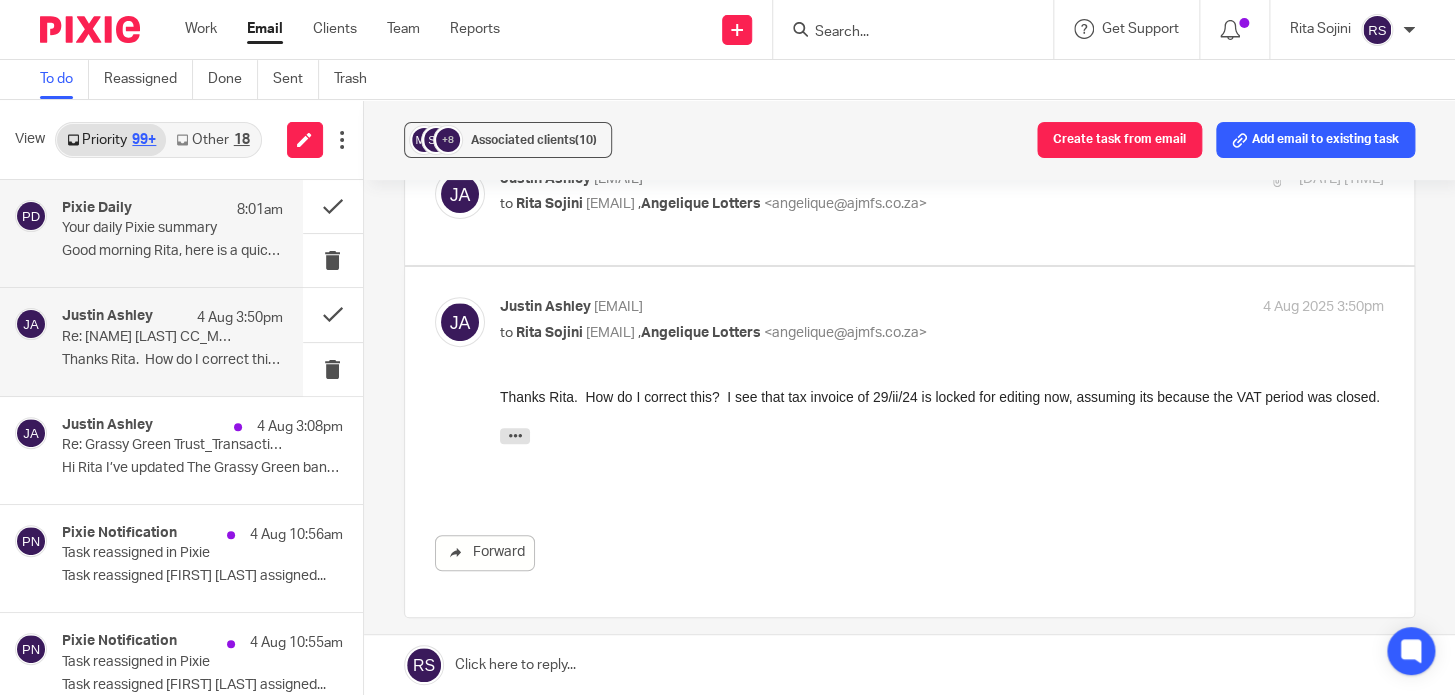 click on "Good morning Rita, here is a quick overview of..." at bounding box center [172, 251] 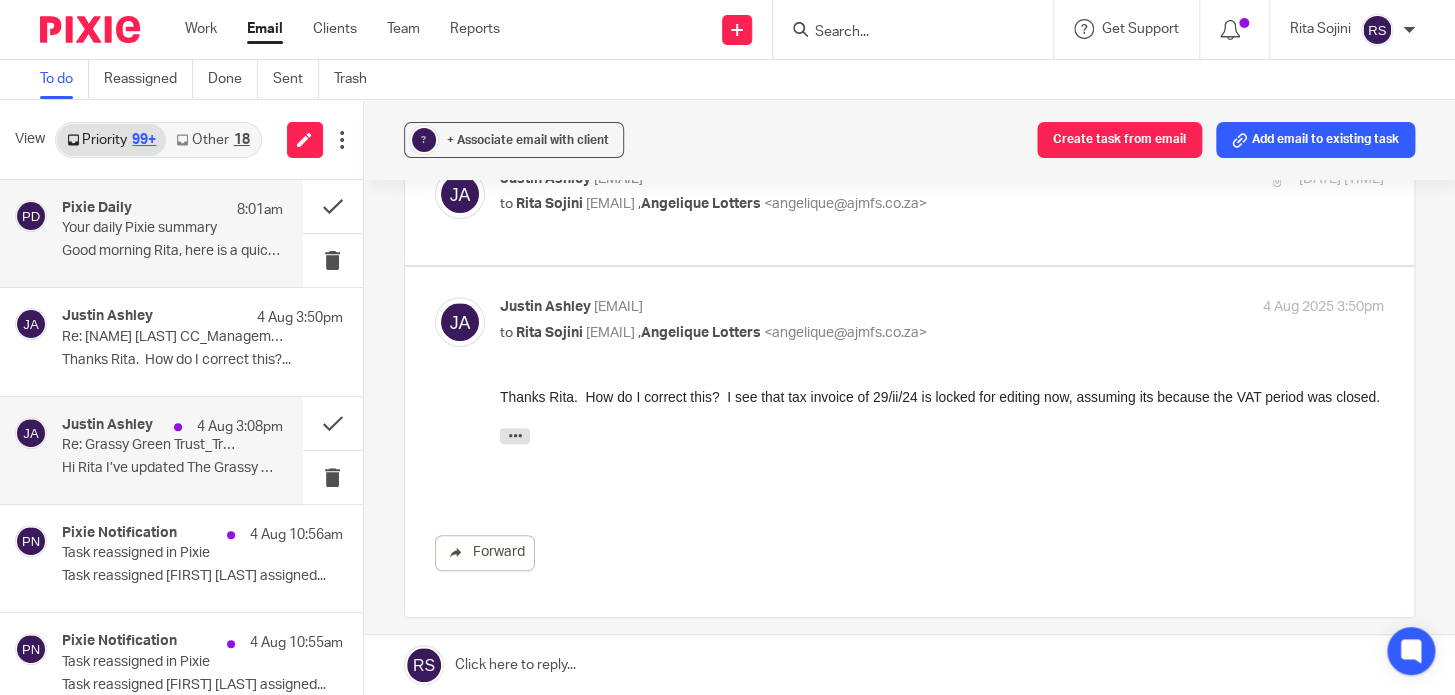 click on "4 Aug 3:08pm" at bounding box center (223, 427) 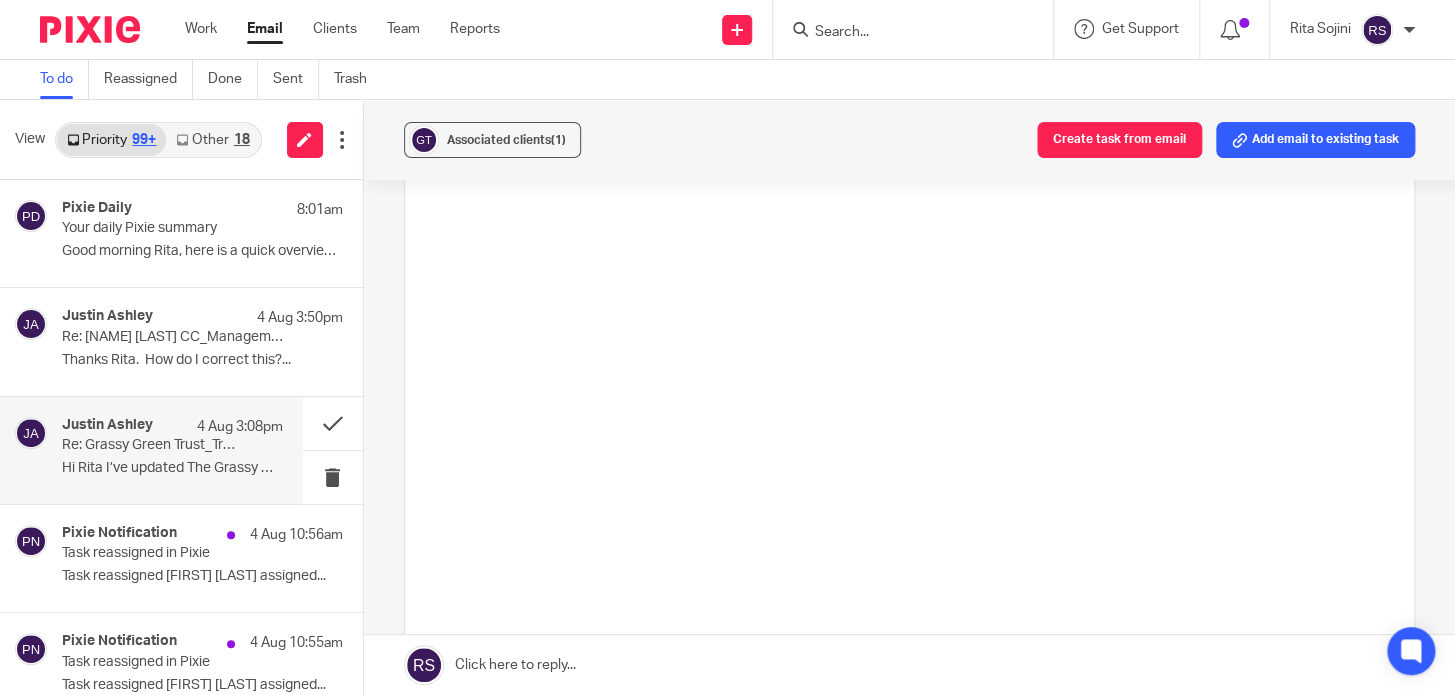 scroll, scrollTop: 0, scrollLeft: 0, axis: both 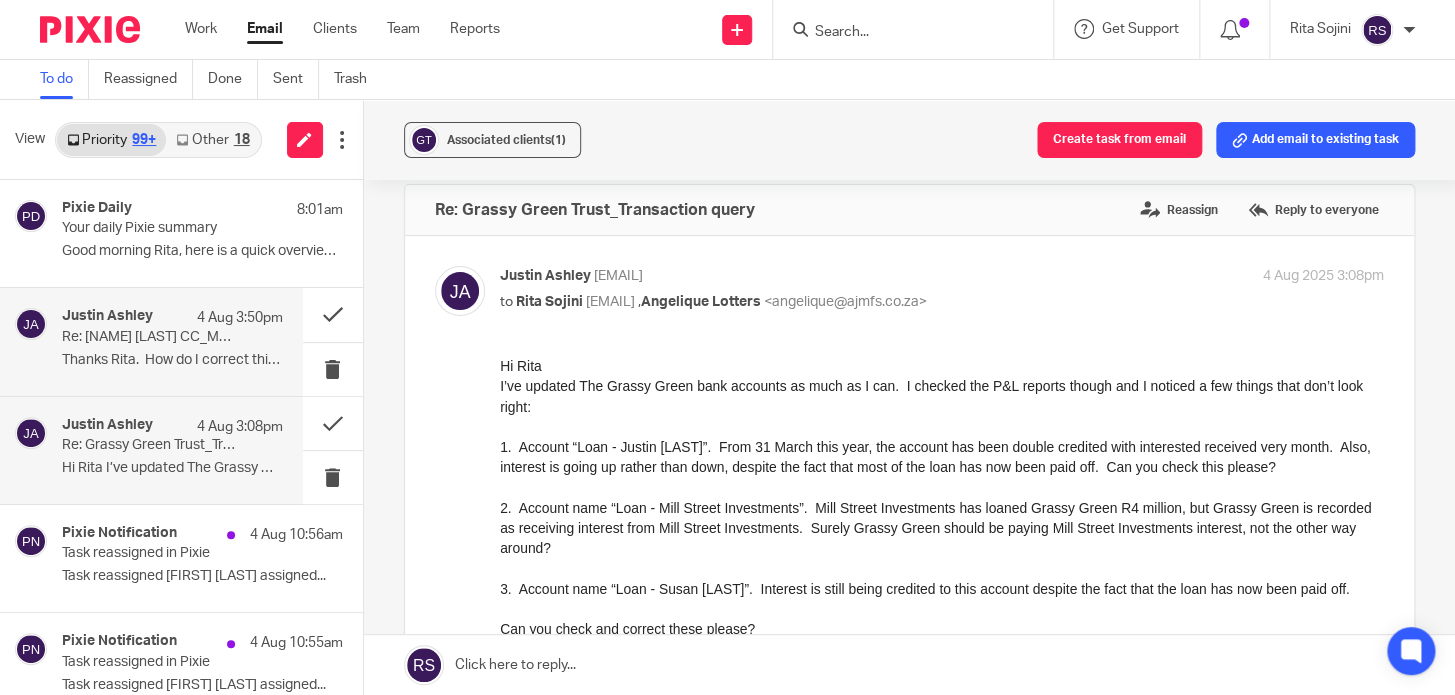 click on "4 Aug 3:50pm" at bounding box center [235, 318] 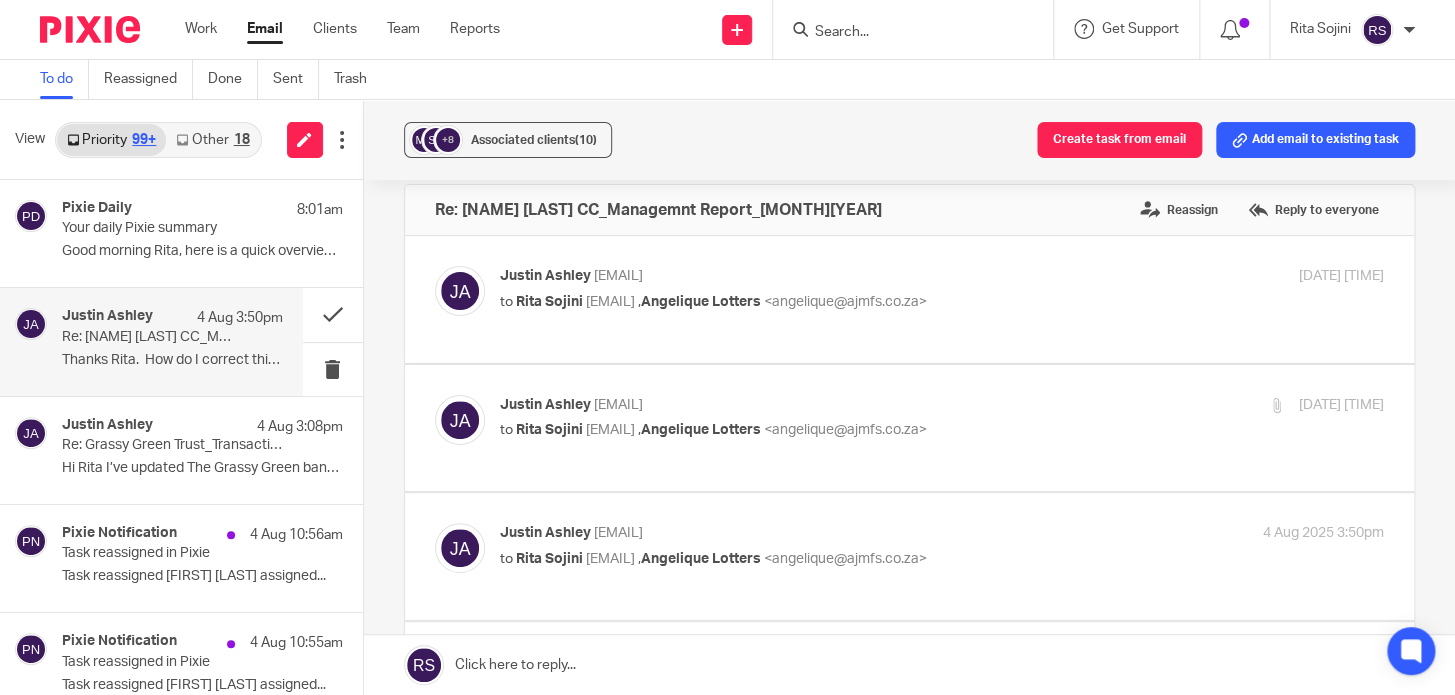 scroll, scrollTop: 0, scrollLeft: 0, axis: both 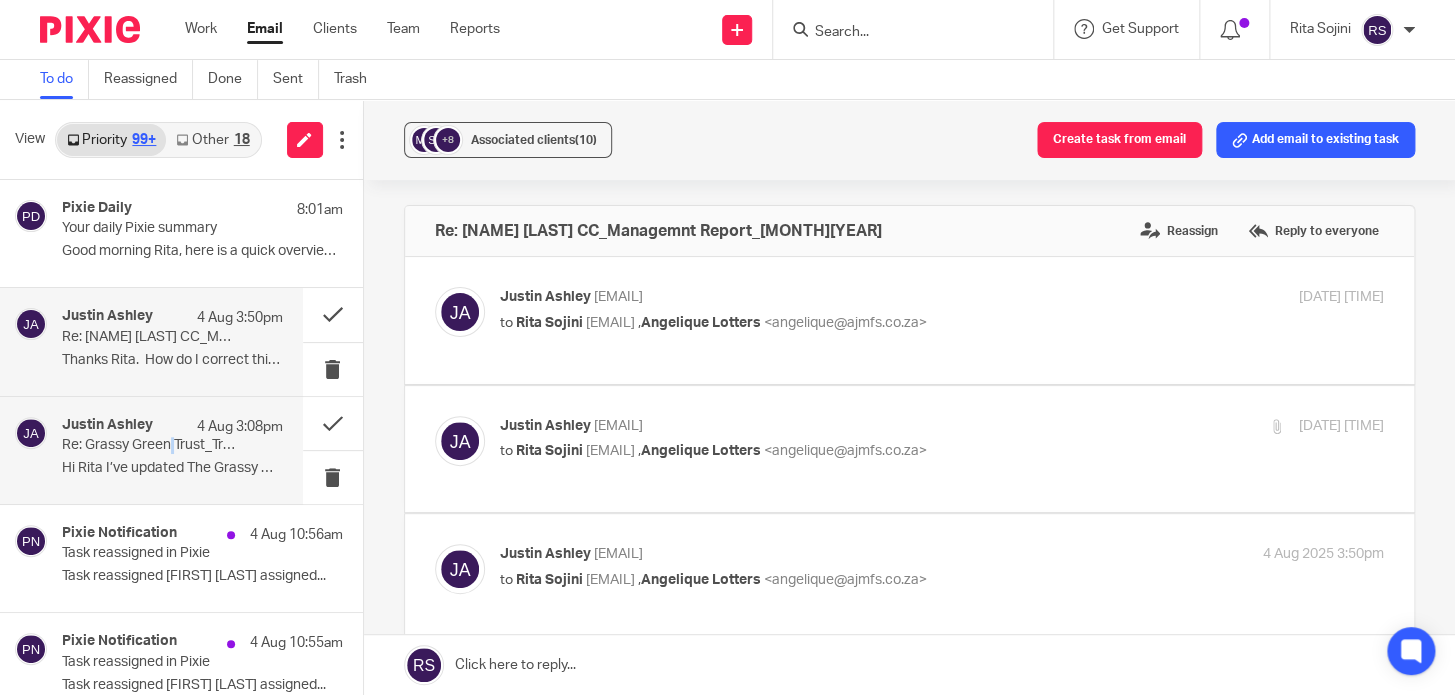 click on "Re: Grassy Green Trust_Transaction query" at bounding box center (150, 445) 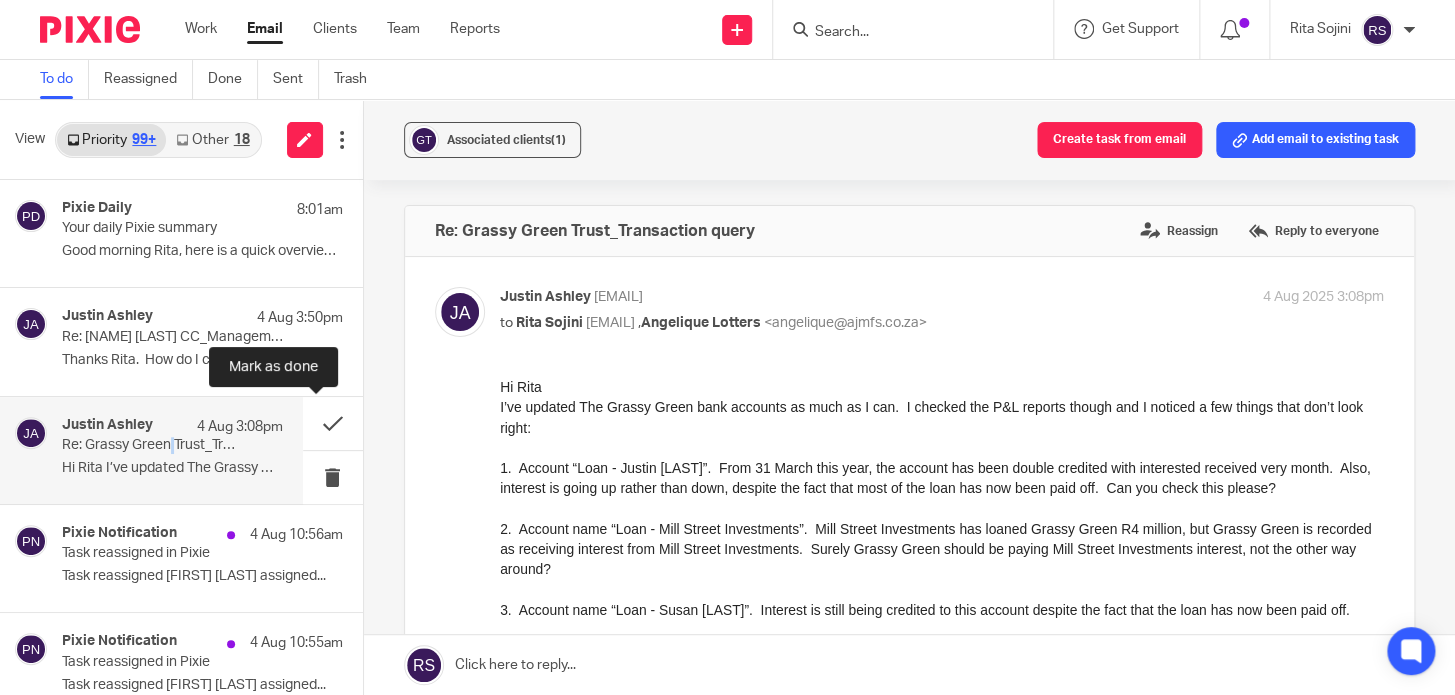 scroll, scrollTop: 0, scrollLeft: 0, axis: both 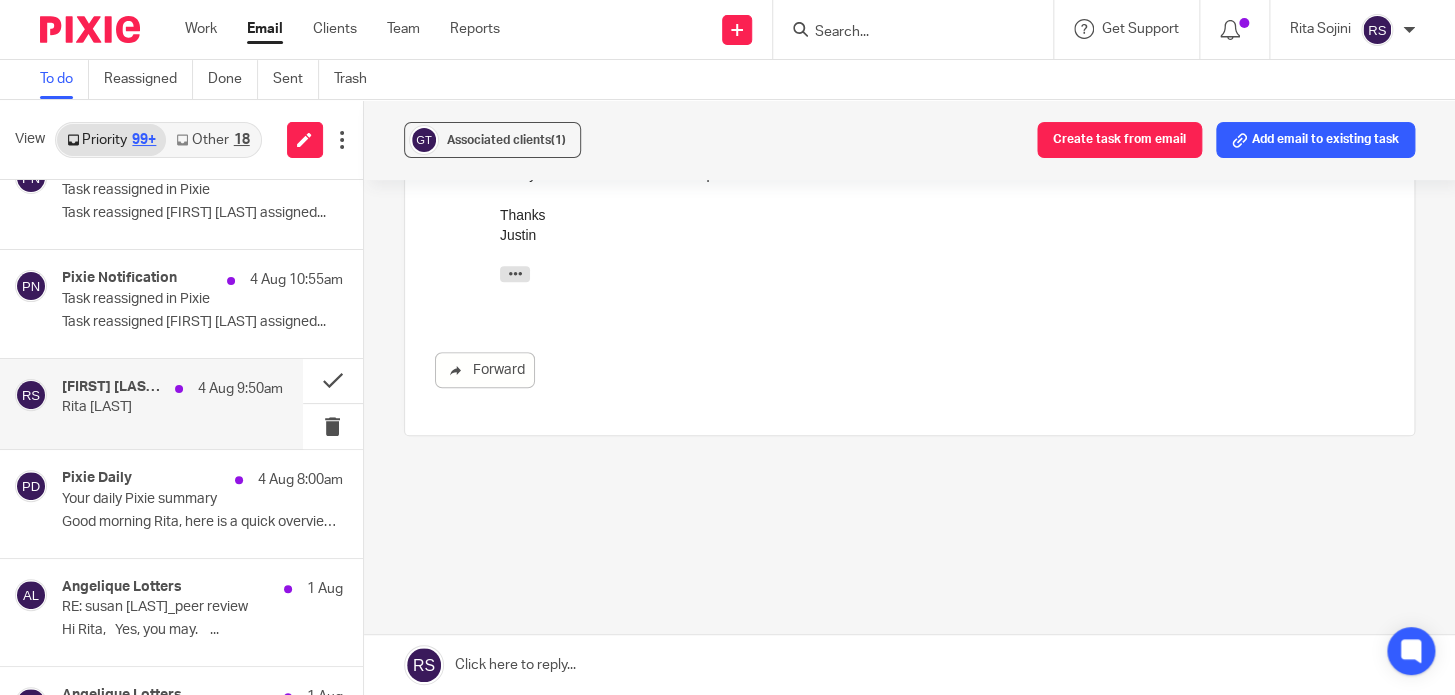 click on "Samantha Lennert, Jasmeyne Jacobs, Julio | AJMFS, Me
4 Aug 9:50am   Rita Leave" at bounding box center [172, 404] 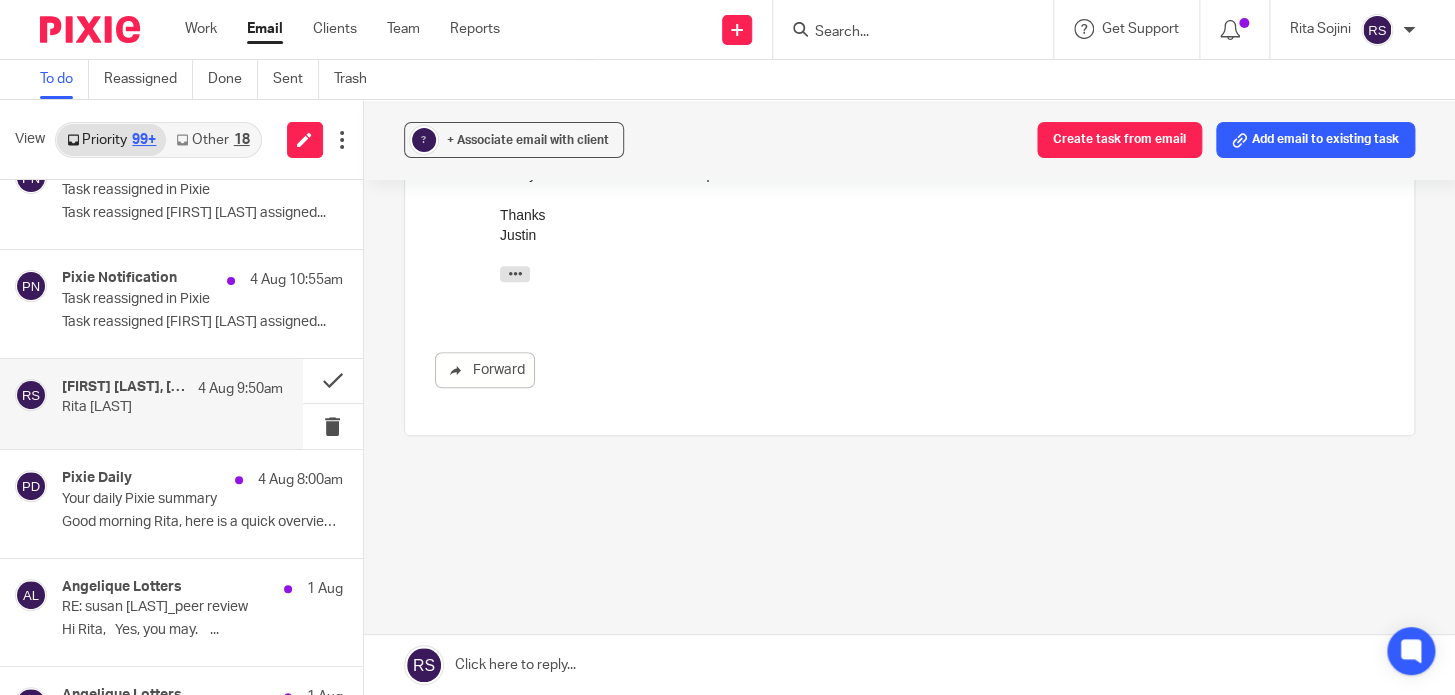 scroll, scrollTop: 0, scrollLeft: 0, axis: both 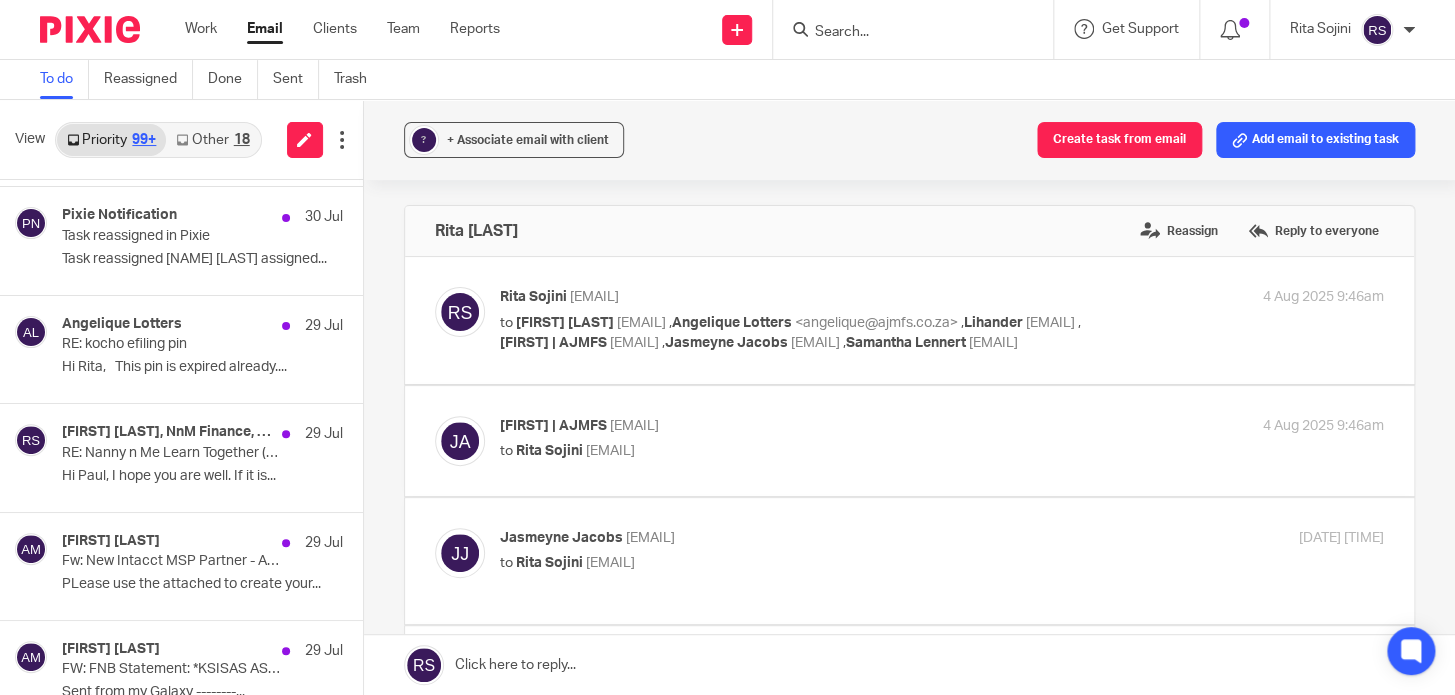 click on "Other
18" at bounding box center [212, 140] 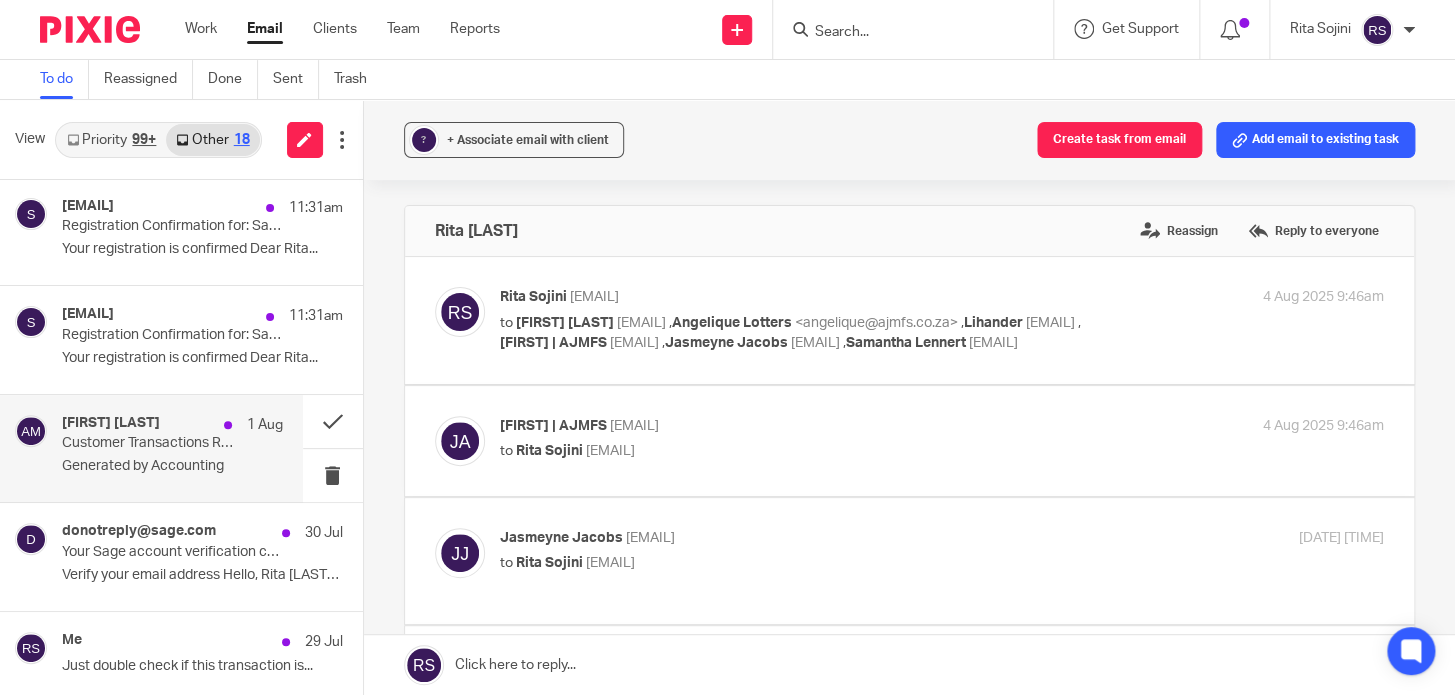 scroll, scrollTop: 363, scrollLeft: 0, axis: vertical 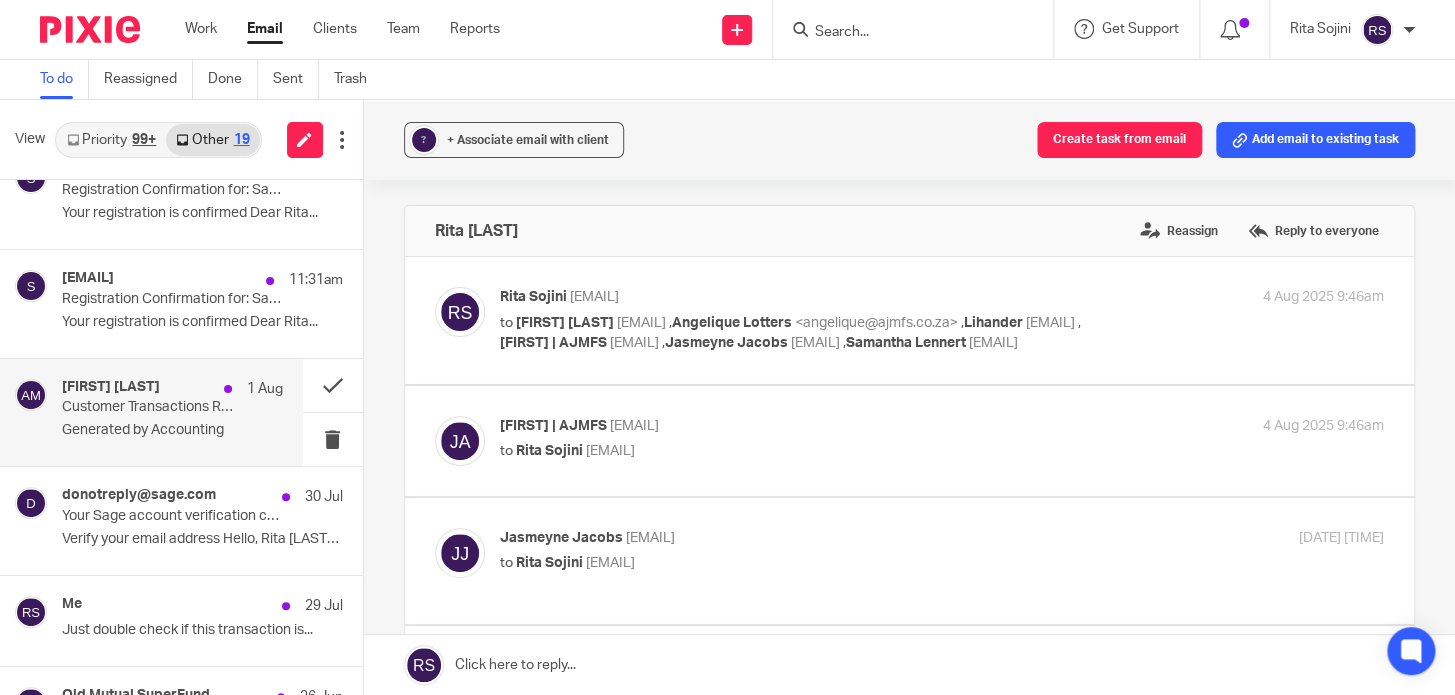 click on "Generated by Accounting" at bounding box center [172, 430] 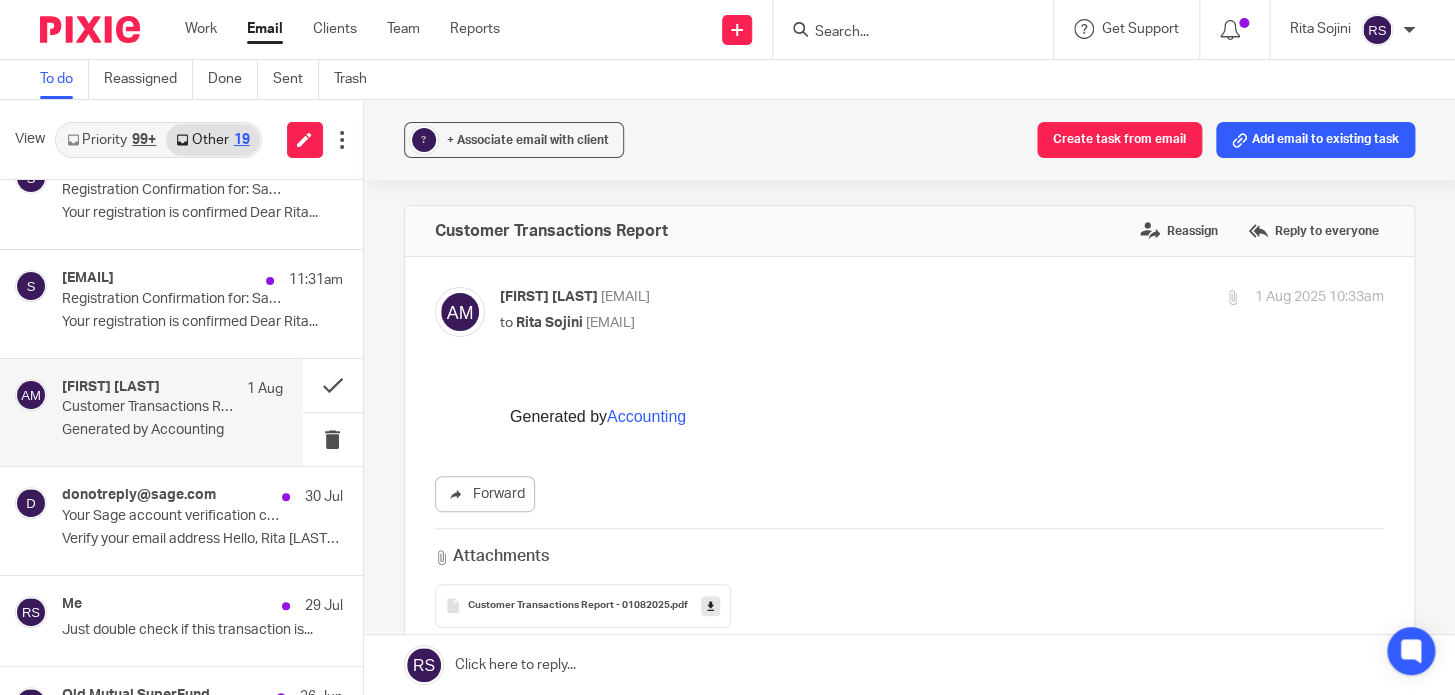 scroll, scrollTop: 0, scrollLeft: 0, axis: both 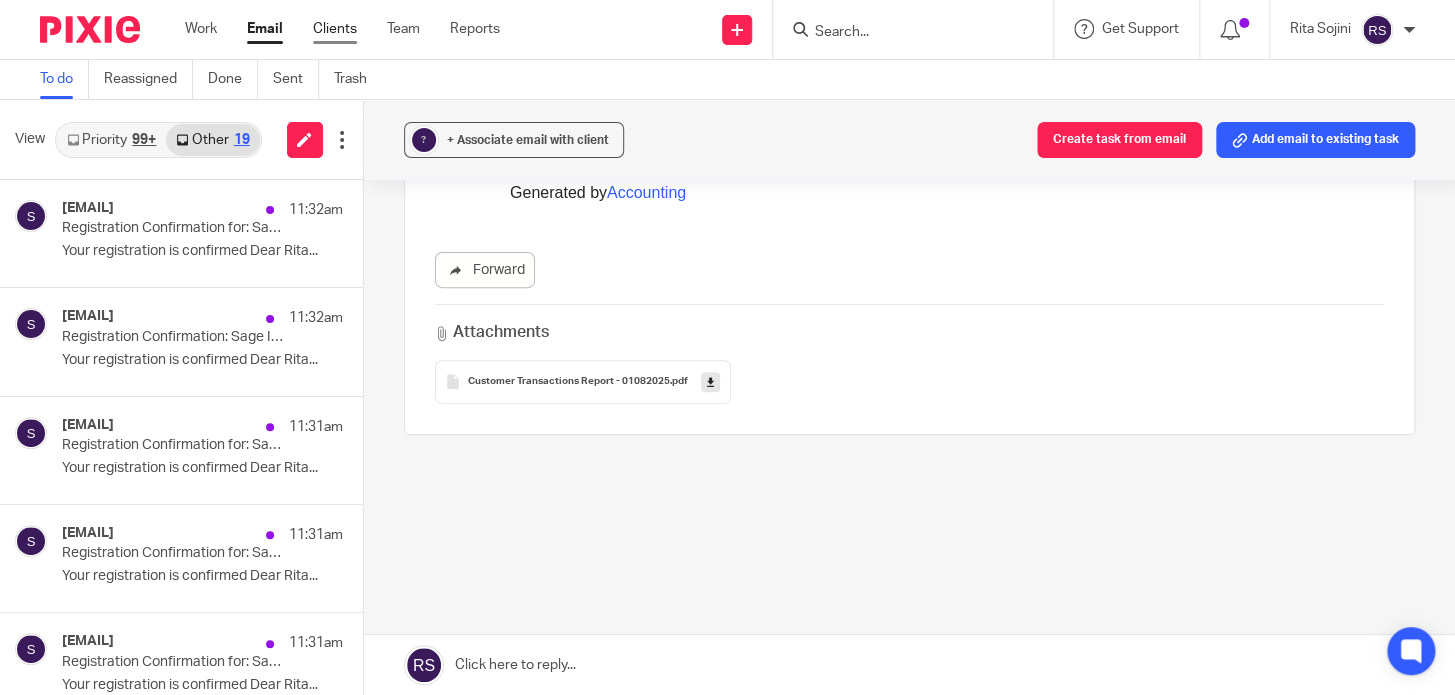 click on "Clients" at bounding box center [335, 29] 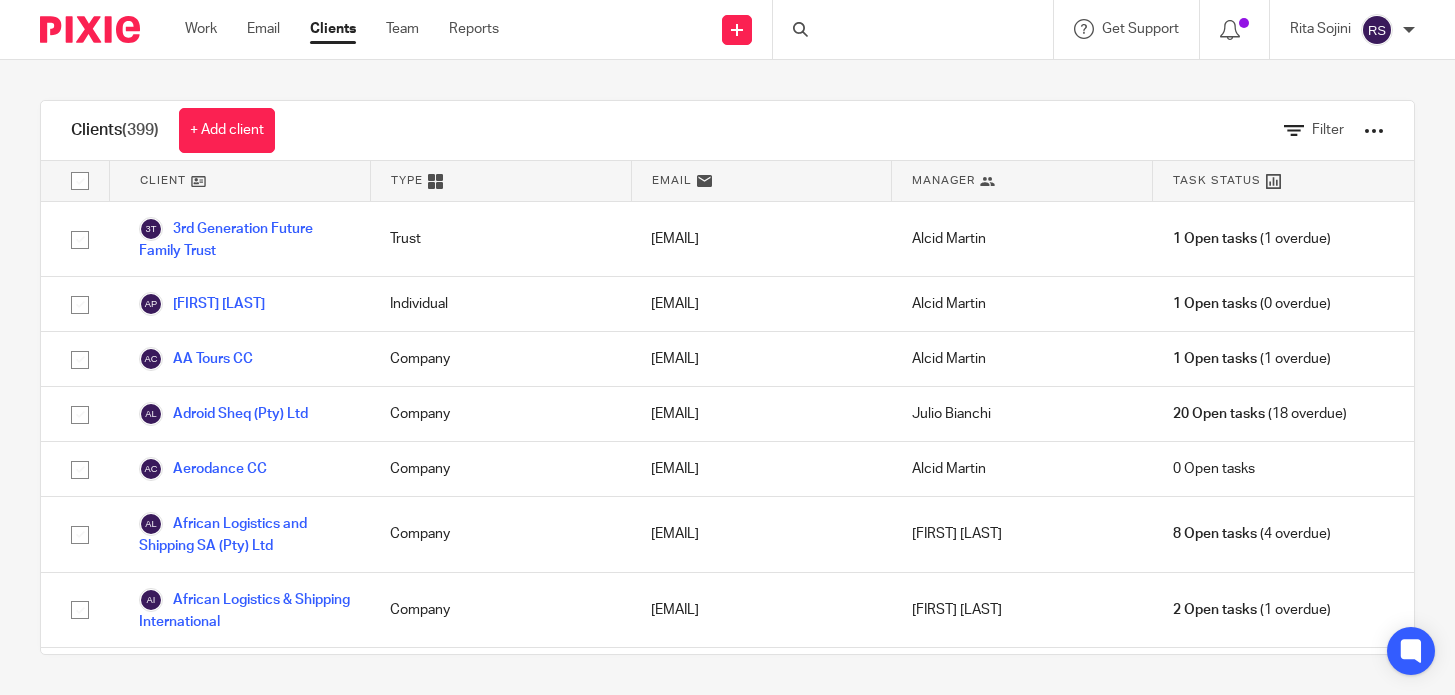 scroll, scrollTop: 0, scrollLeft: 0, axis: both 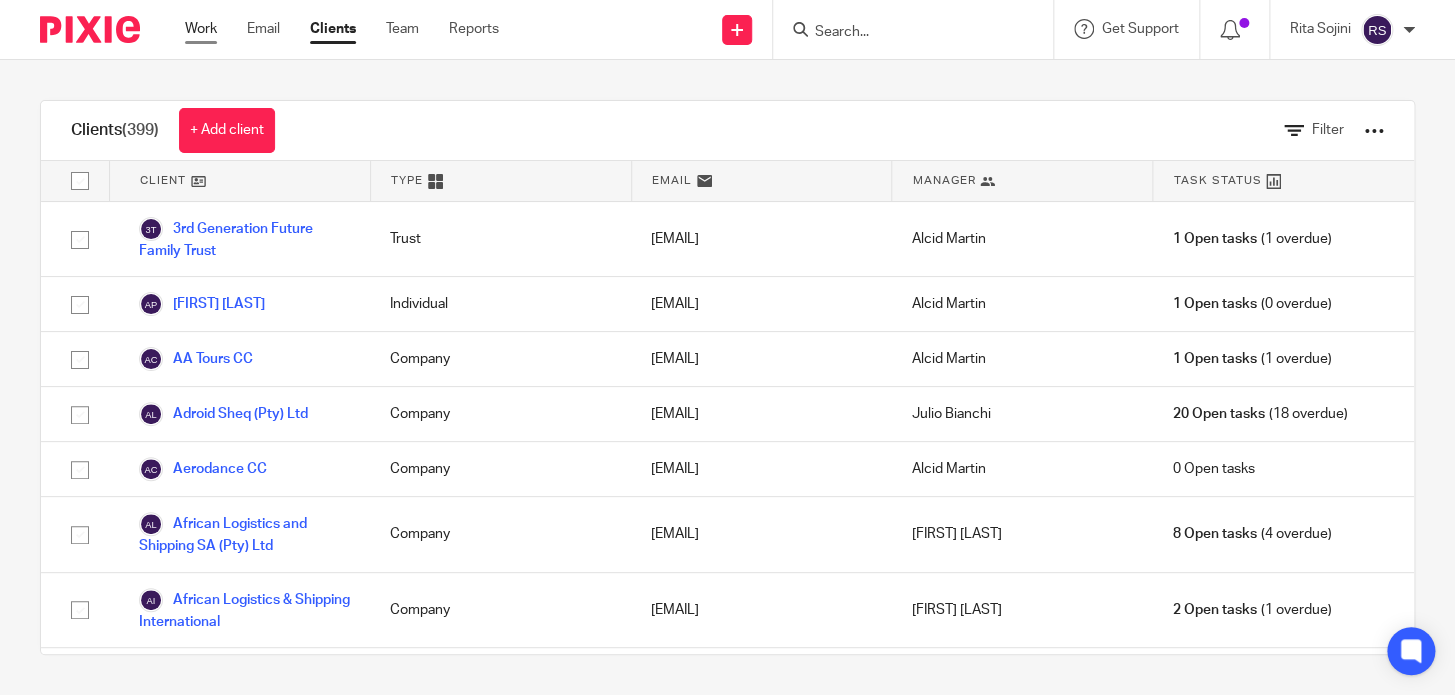 click on "Work" at bounding box center [201, 29] 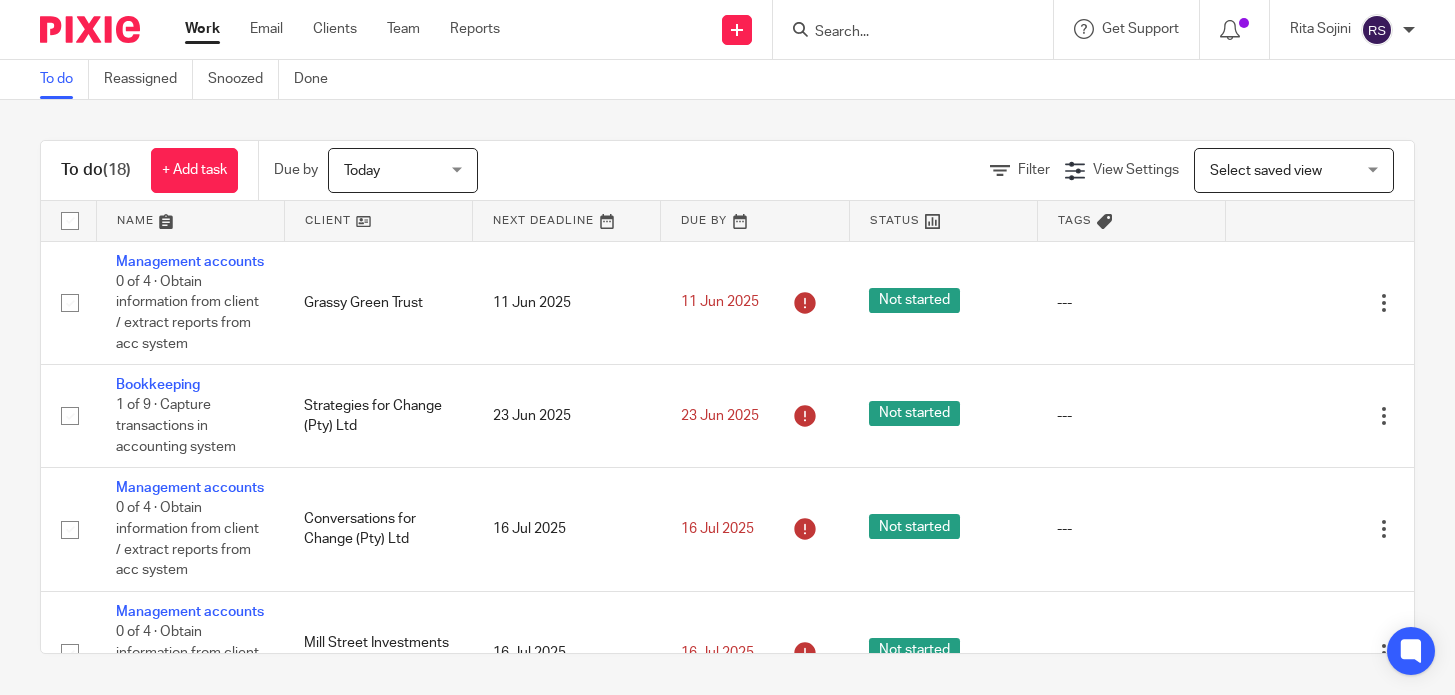scroll, scrollTop: 0, scrollLeft: 0, axis: both 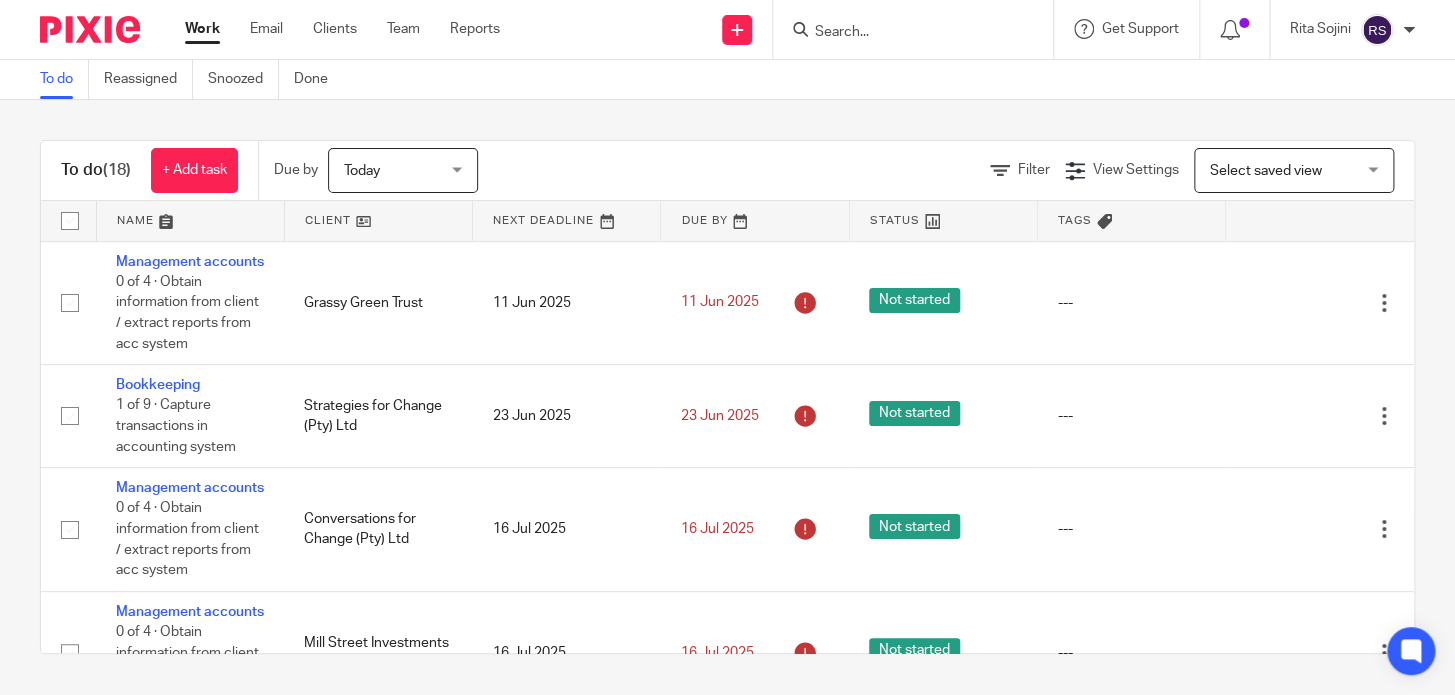 click at bounding box center (903, 33) 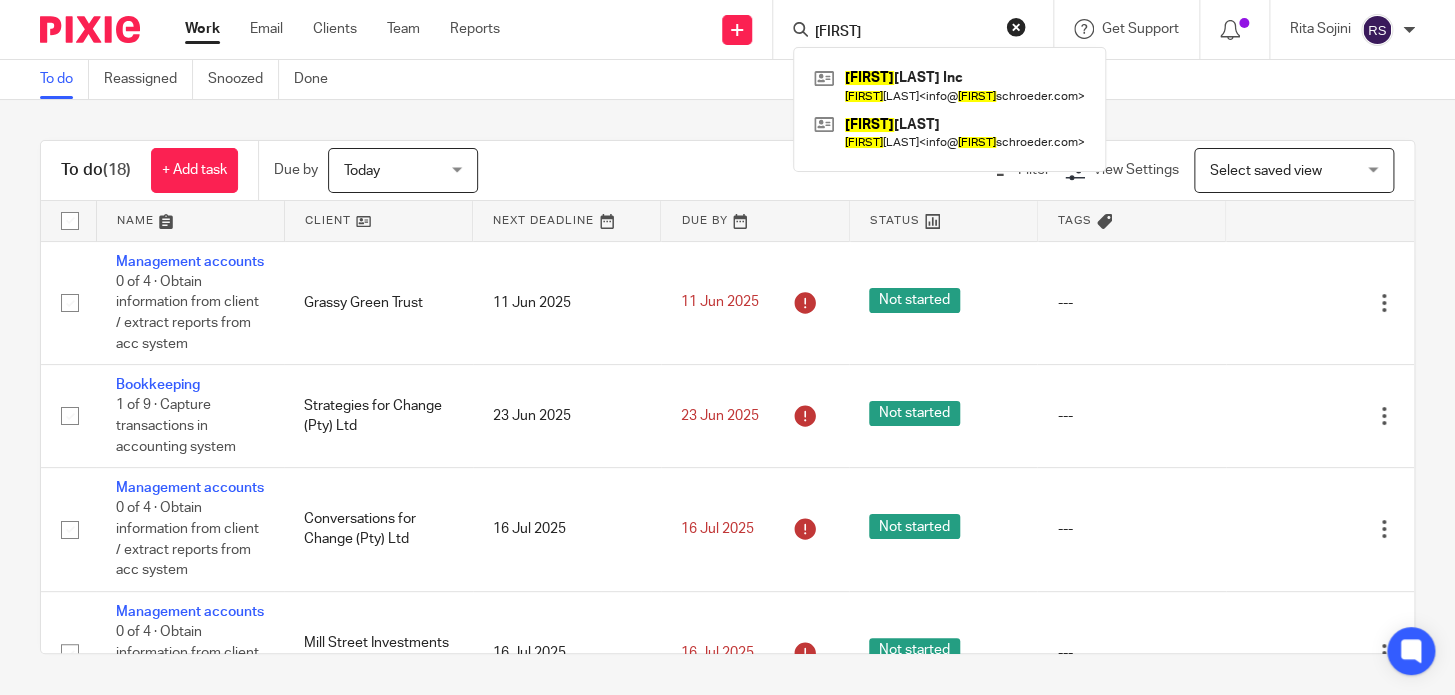 type on "[FIRST]" 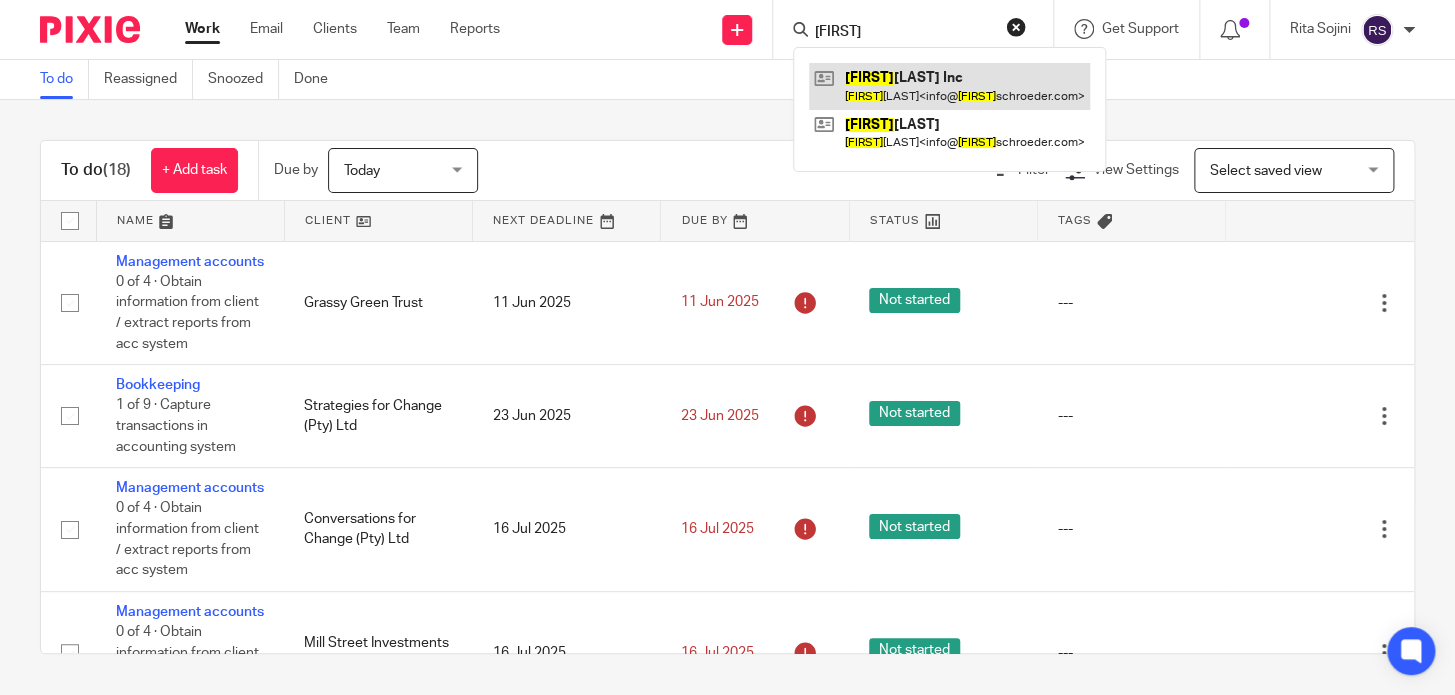click at bounding box center [949, 86] 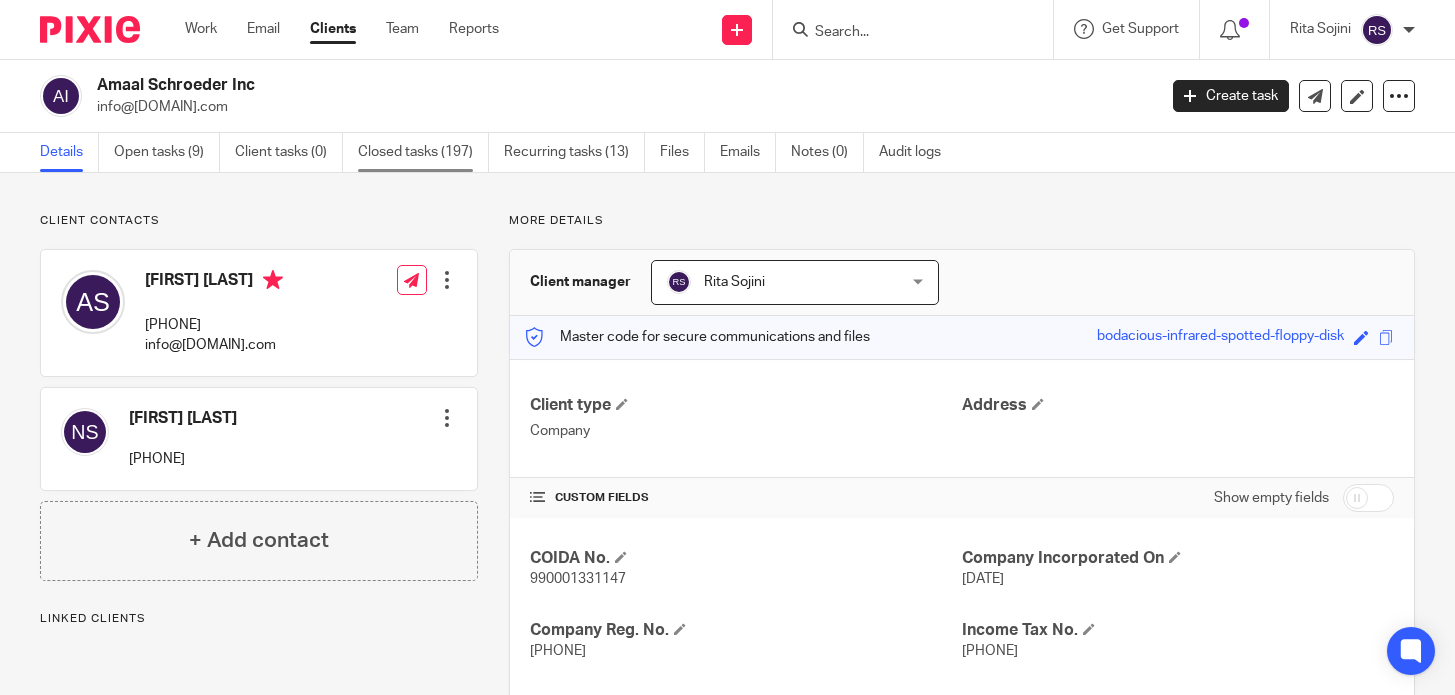 scroll, scrollTop: 0, scrollLeft: 0, axis: both 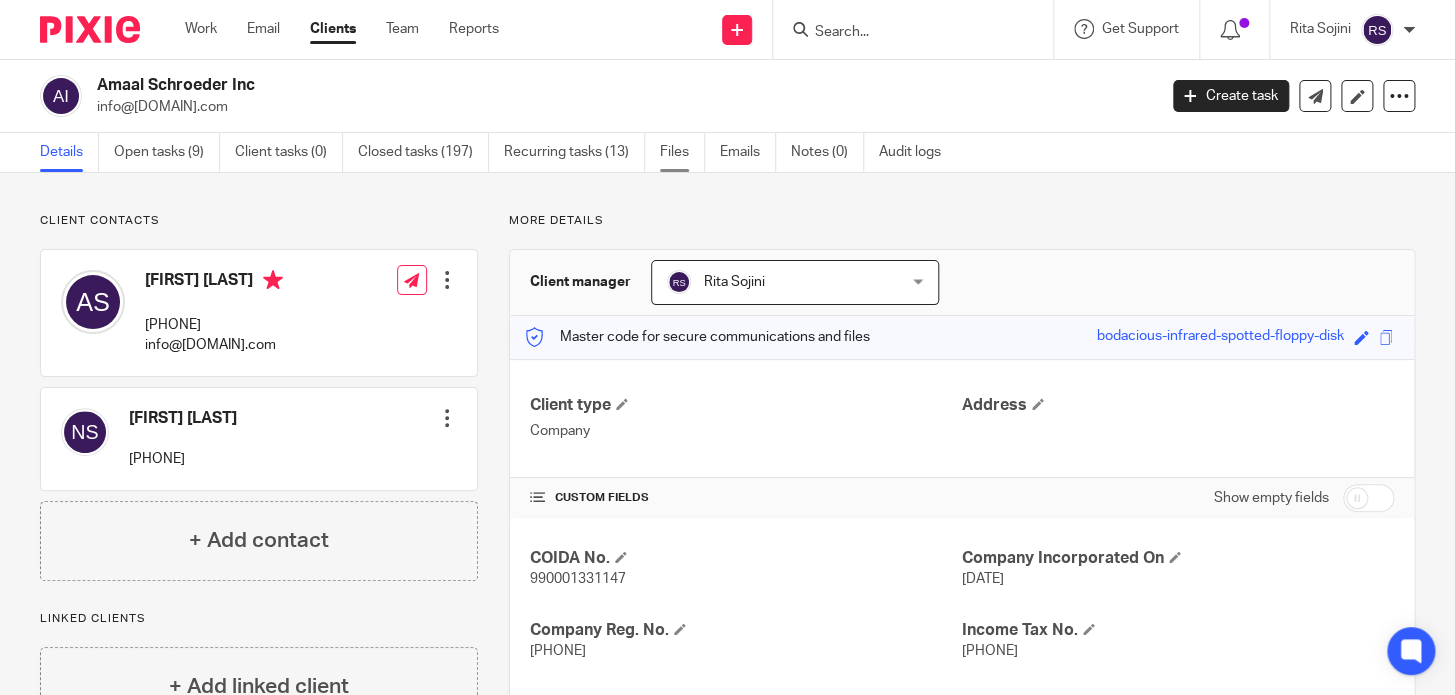 click on "Files" at bounding box center (682, 152) 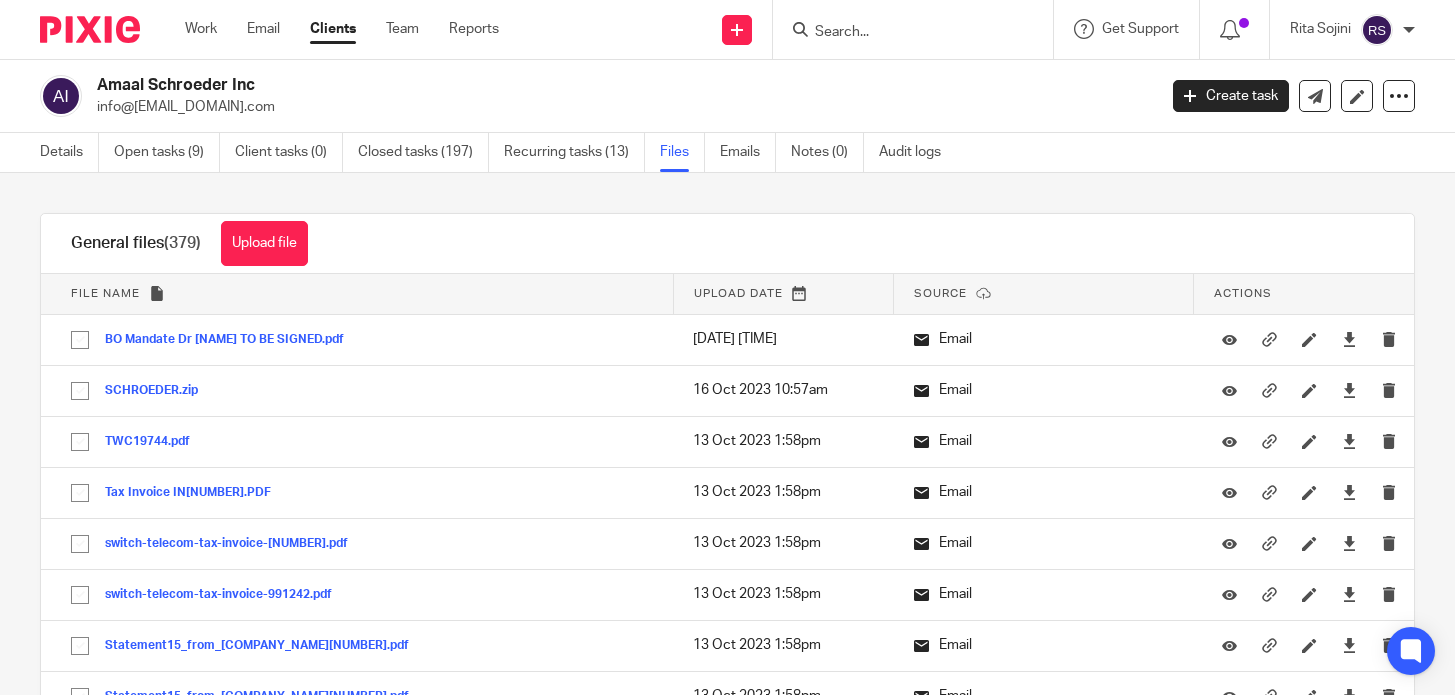 scroll, scrollTop: 0, scrollLeft: 0, axis: both 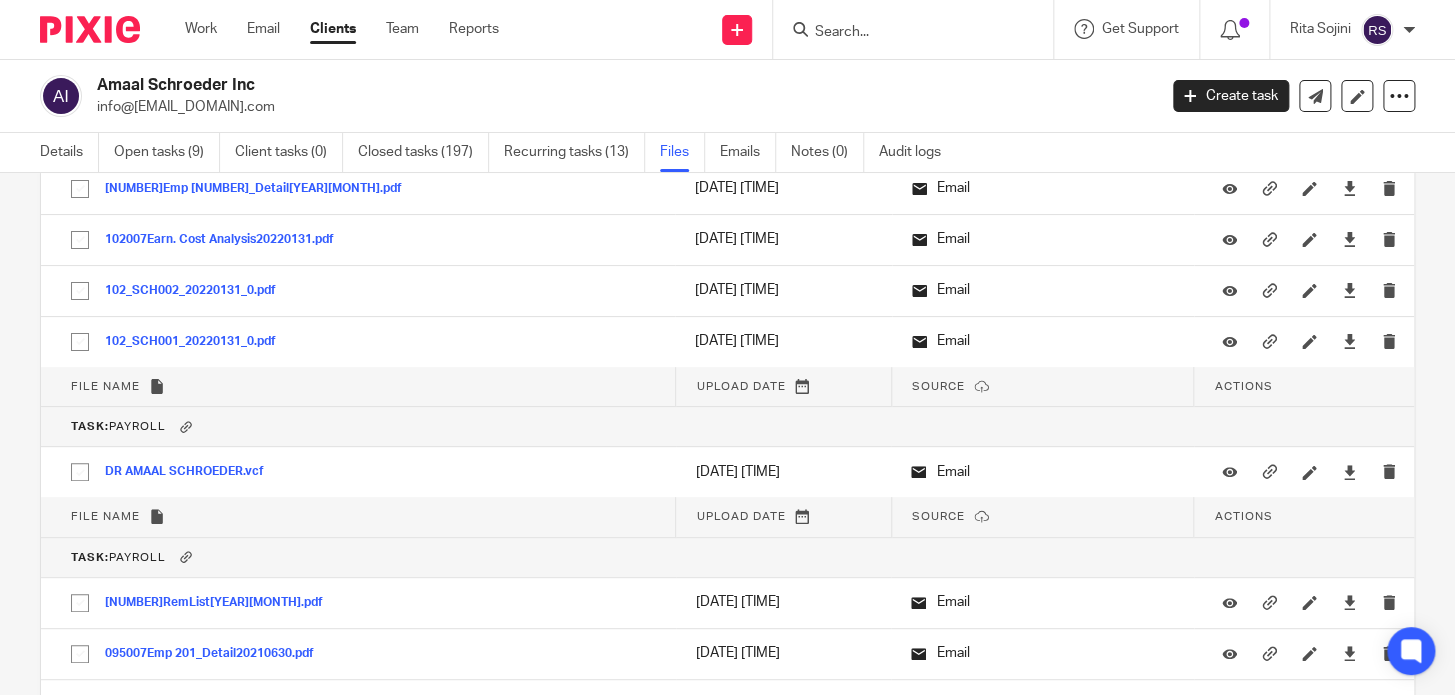 drag, startPoint x: 279, startPoint y: 93, endPoint x: 84, endPoint y: 89, distance: 195.04102 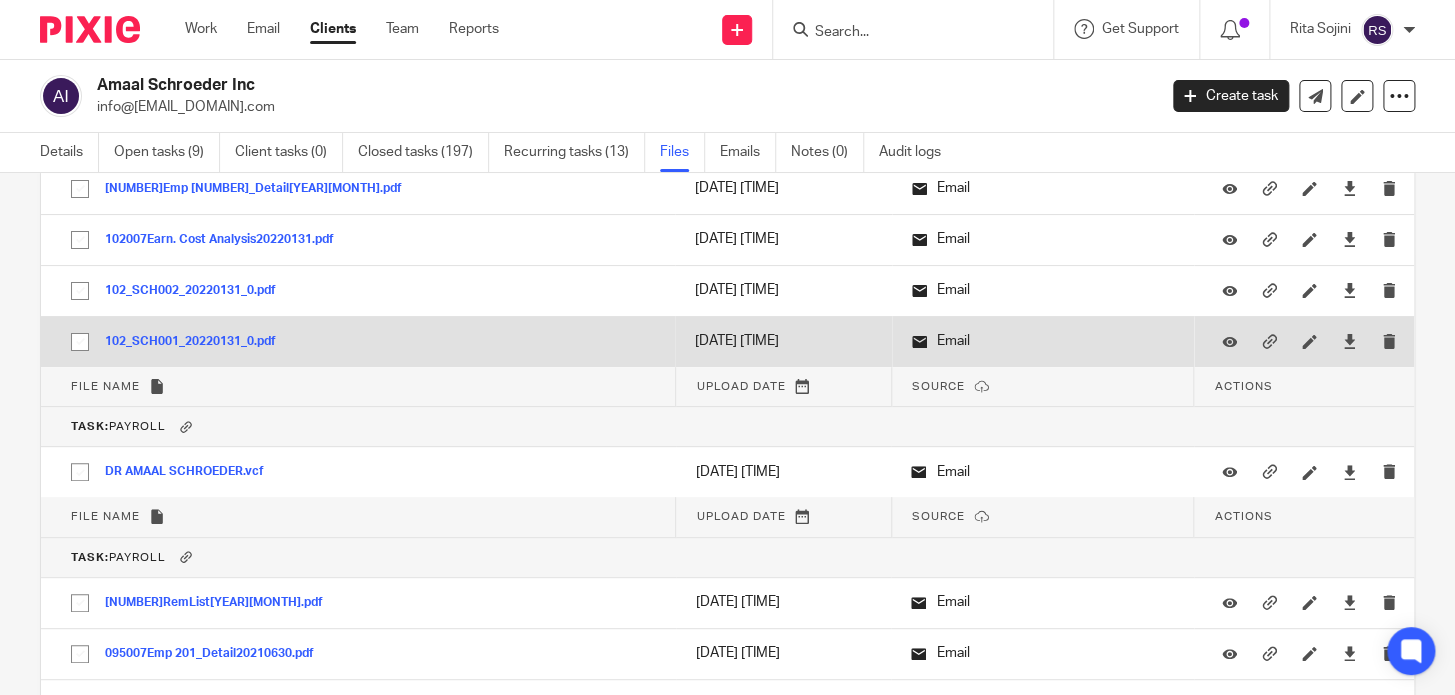 copy on "Amaal Schroeder Inc" 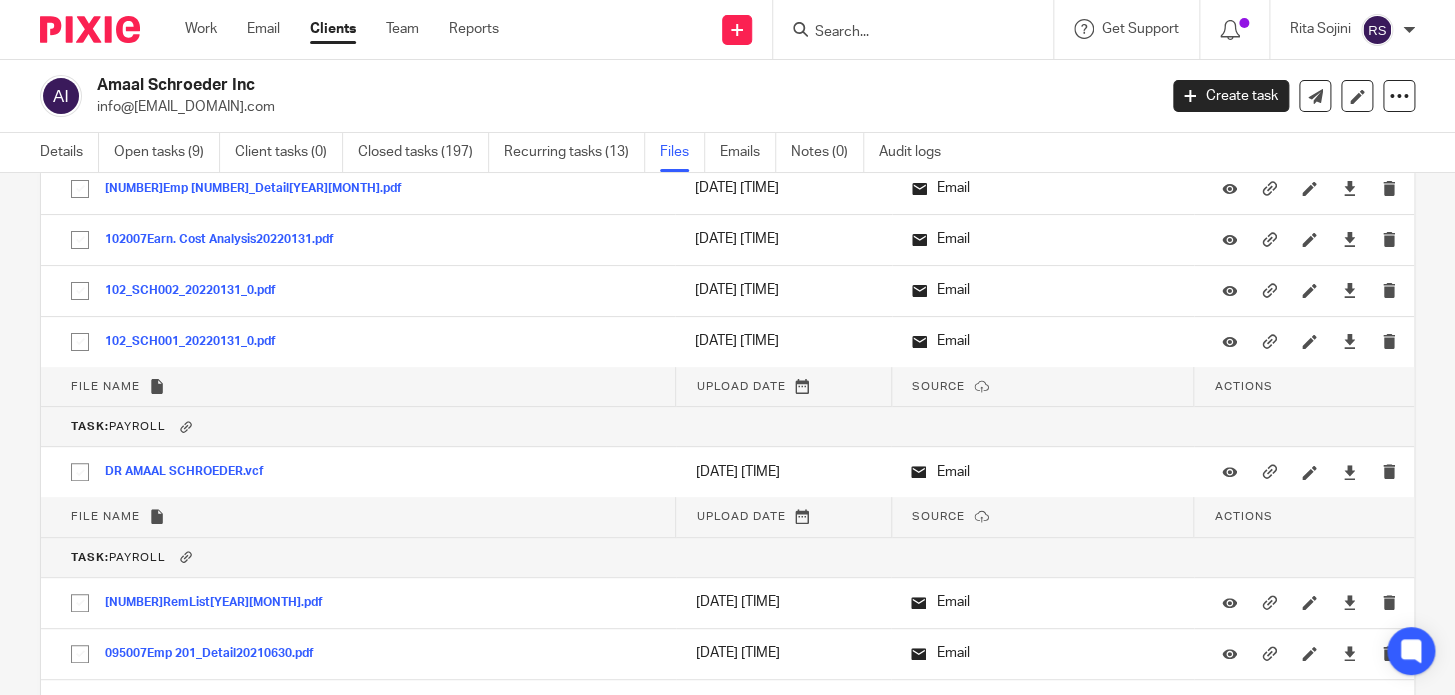 click on "Amaal Schroeder Inc" at bounding box center (515, 85) 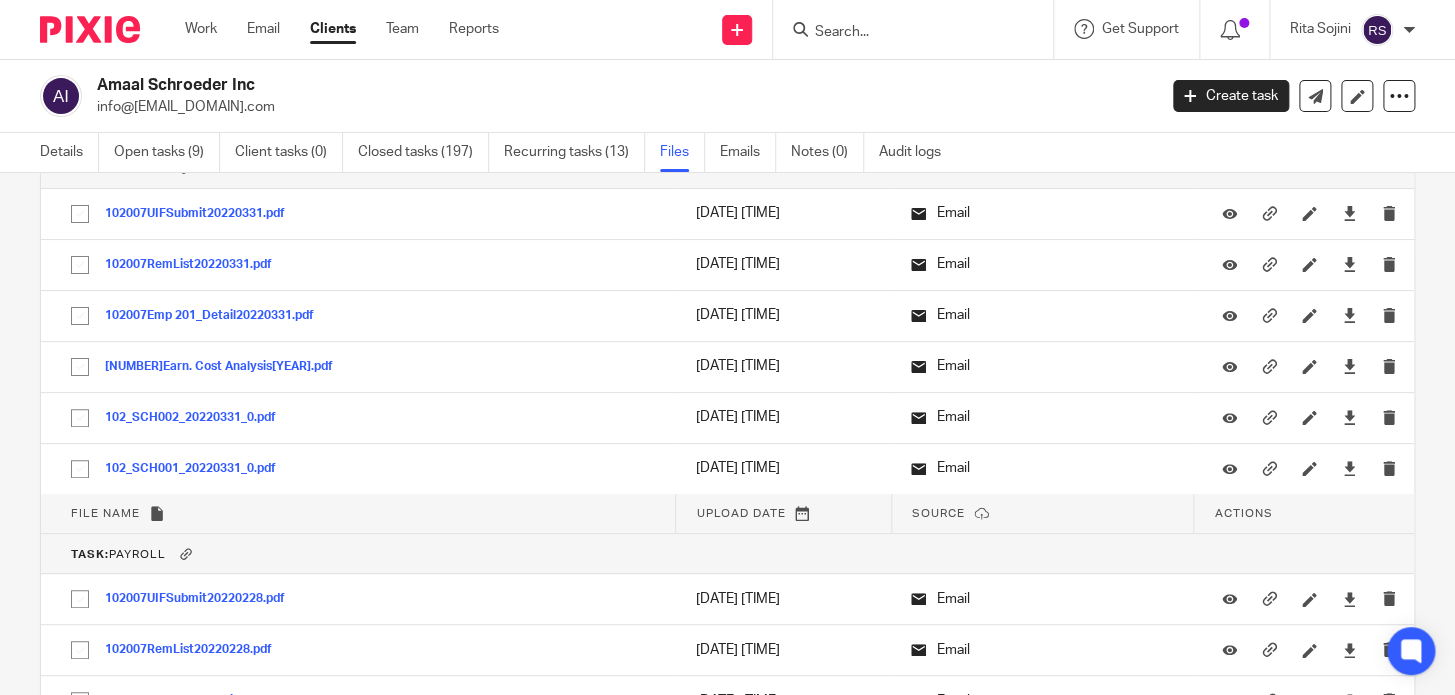 scroll, scrollTop: 27660, scrollLeft: 0, axis: vertical 